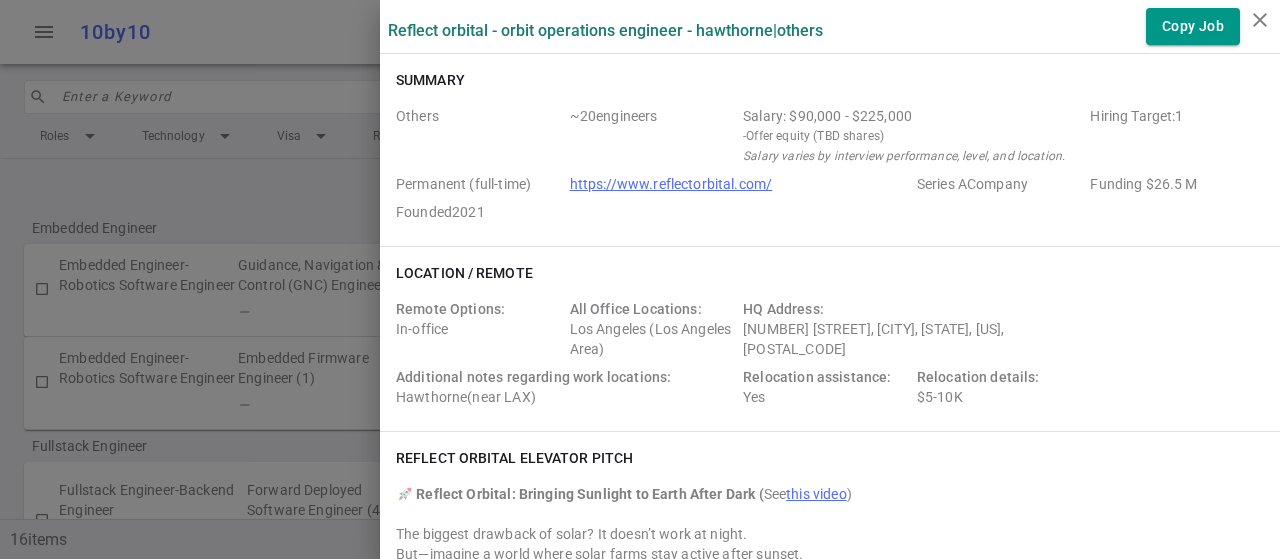 scroll, scrollTop: 0, scrollLeft: 0, axis: both 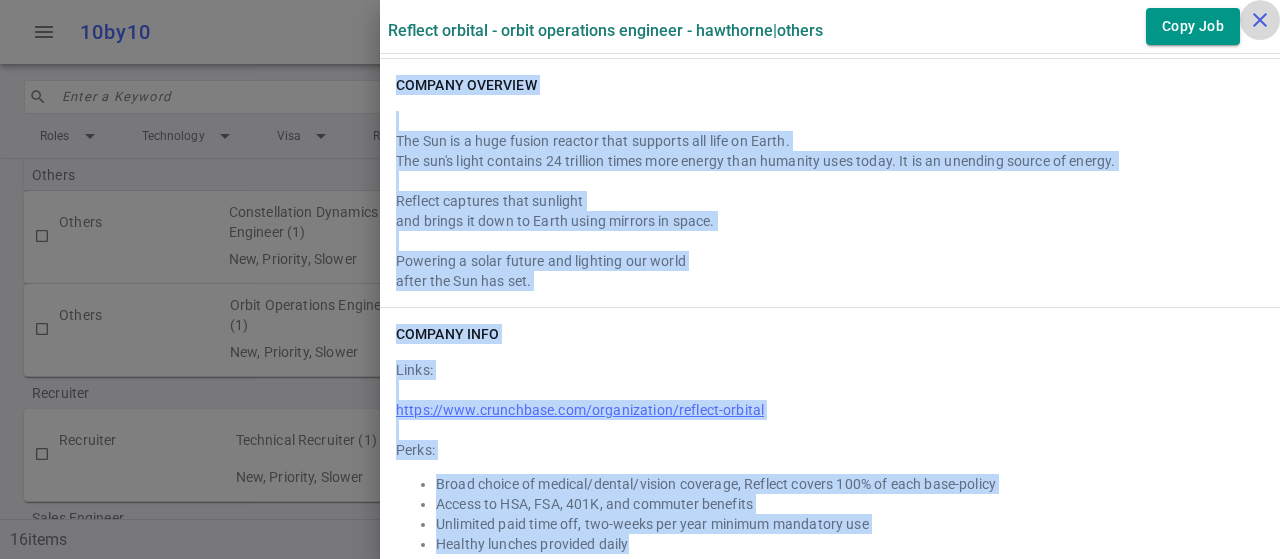 click on "close" at bounding box center (1260, 20) 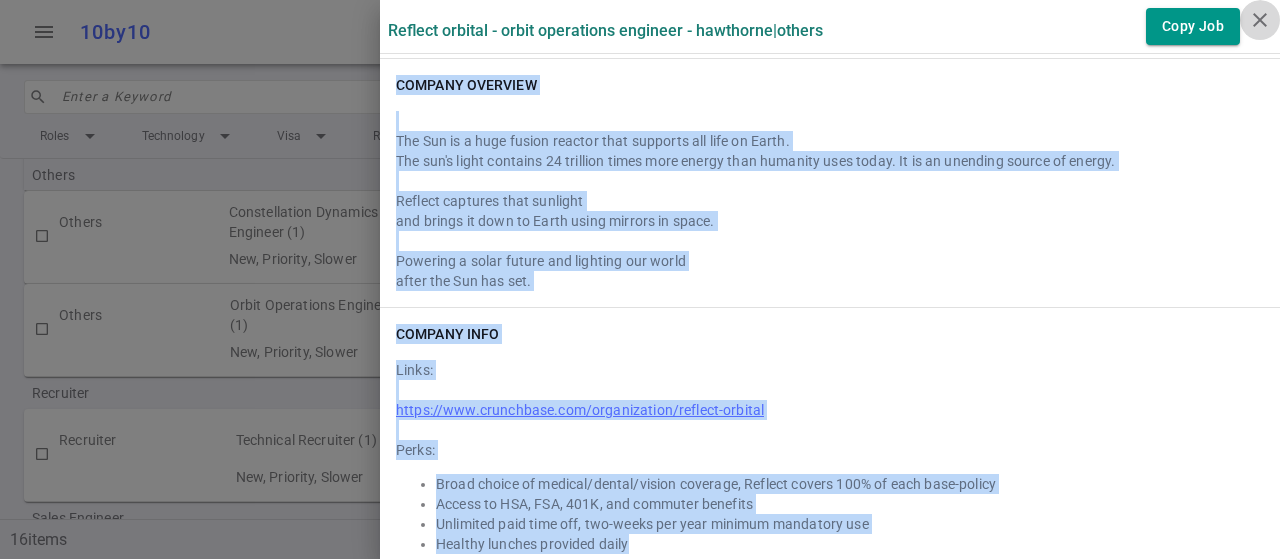 scroll, scrollTop: 0, scrollLeft: 0, axis: both 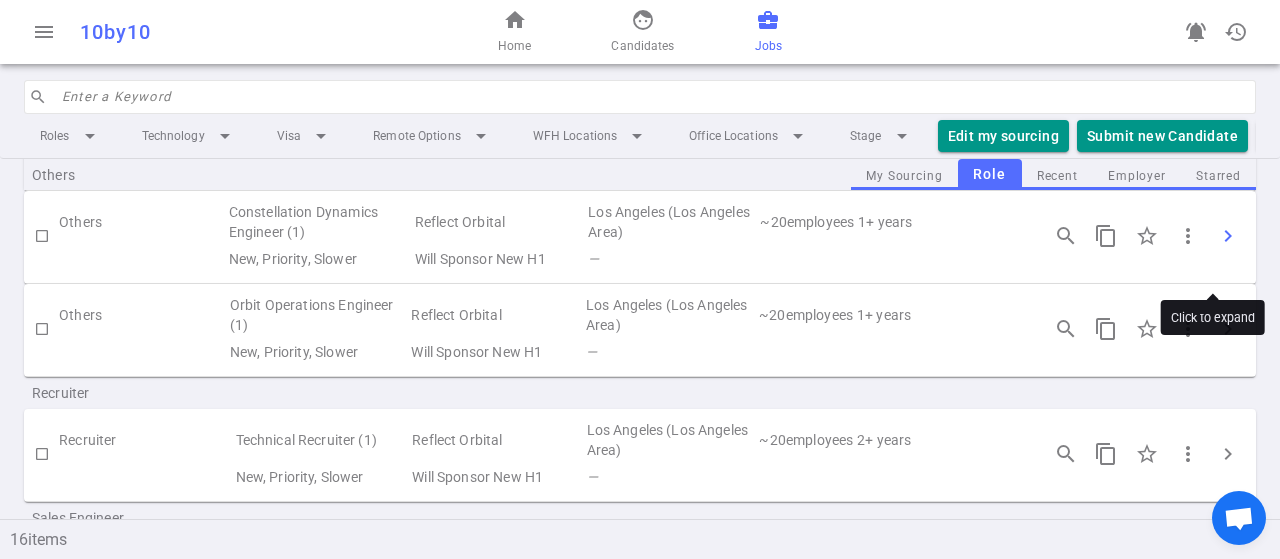 click on "chevron_right" at bounding box center (1228, 236) 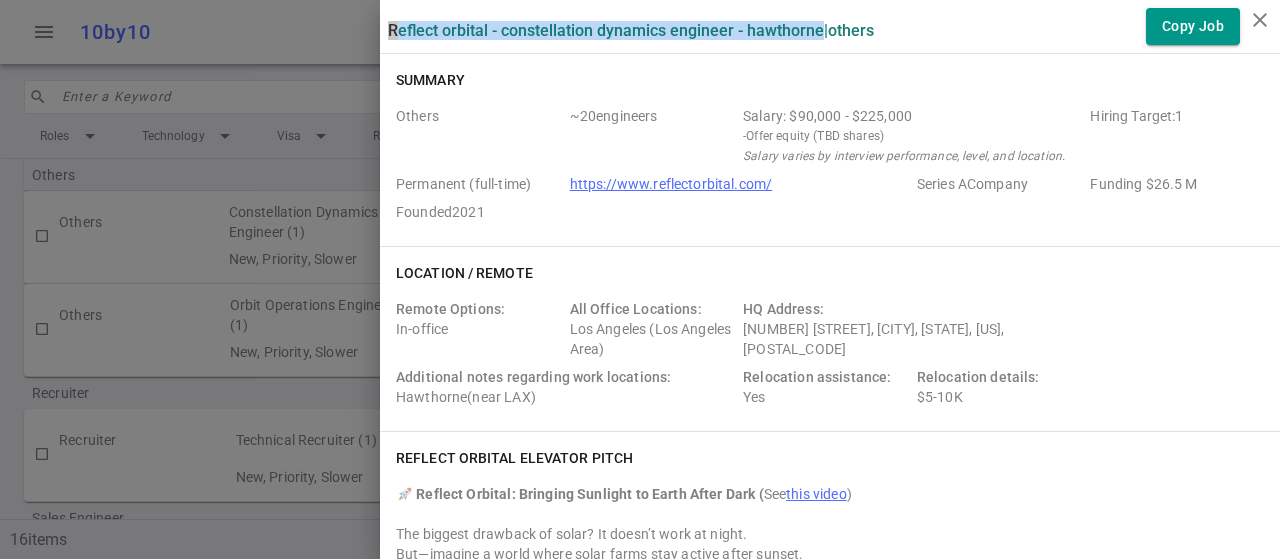 drag, startPoint x: 372, startPoint y: 28, endPoint x: 806, endPoint y: 41, distance: 434.19467 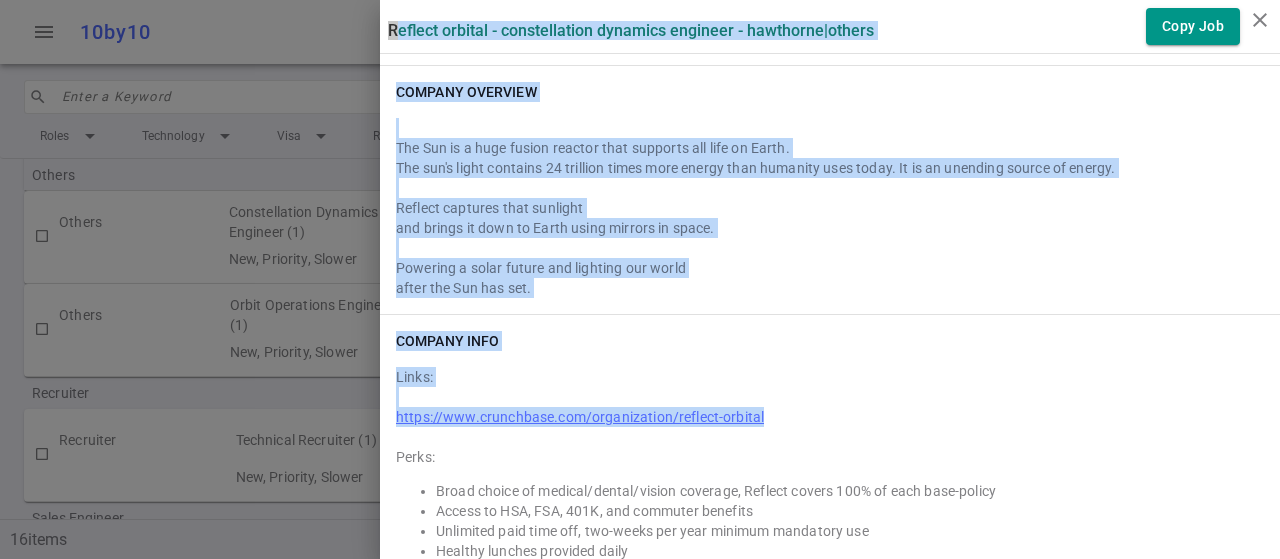 scroll, scrollTop: 3432, scrollLeft: 0, axis: vertical 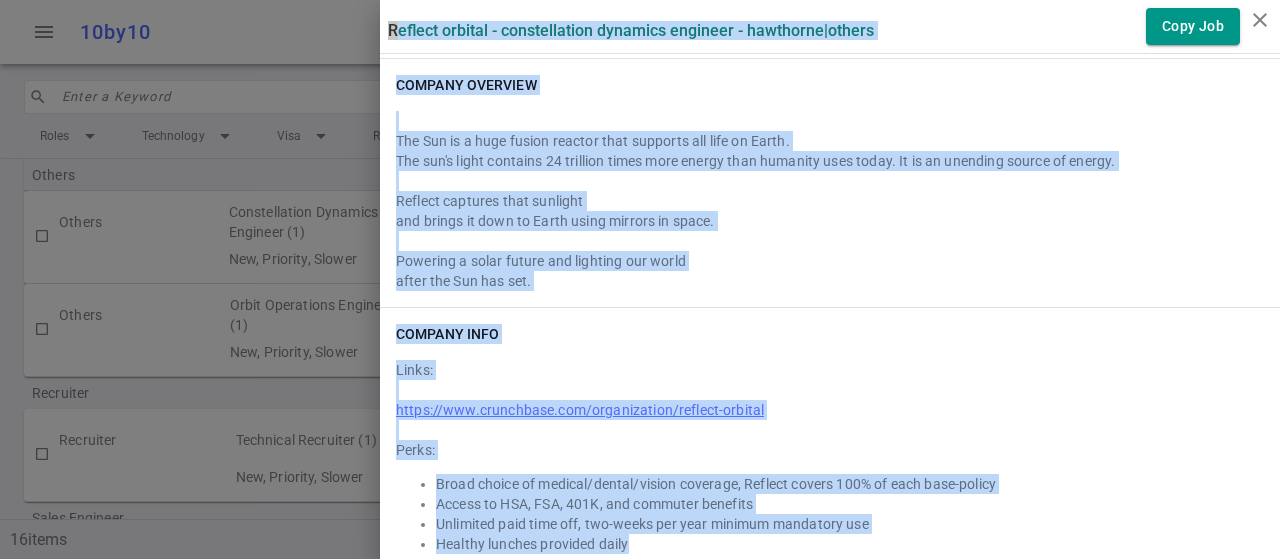 drag, startPoint x: 372, startPoint y: 26, endPoint x: 972, endPoint y: 527, distance: 781.6655 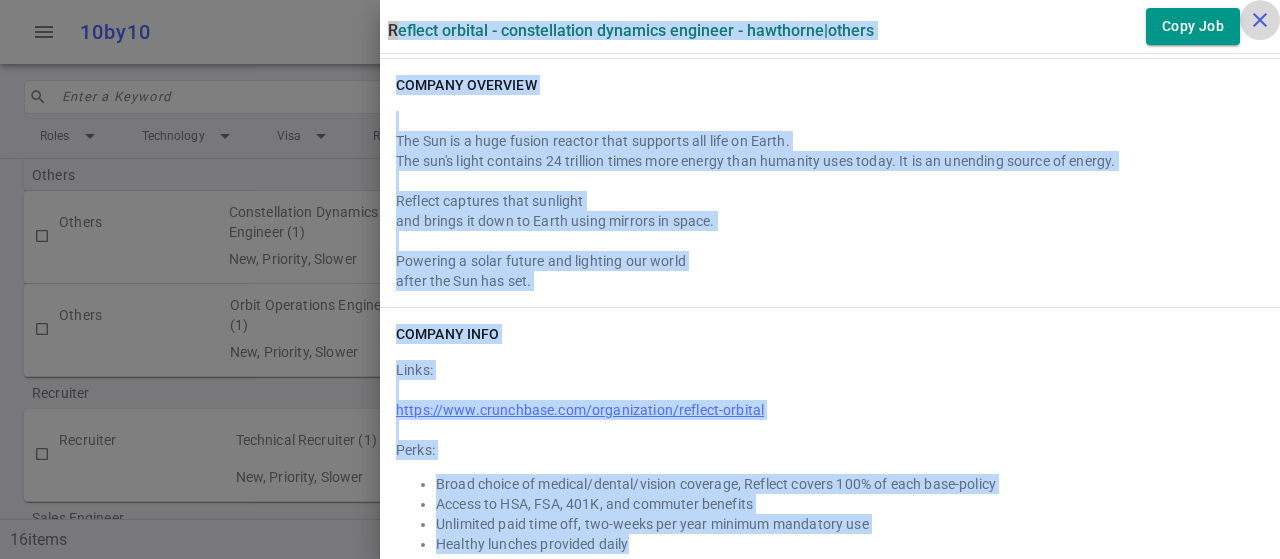 click on "close" at bounding box center (1260, 20) 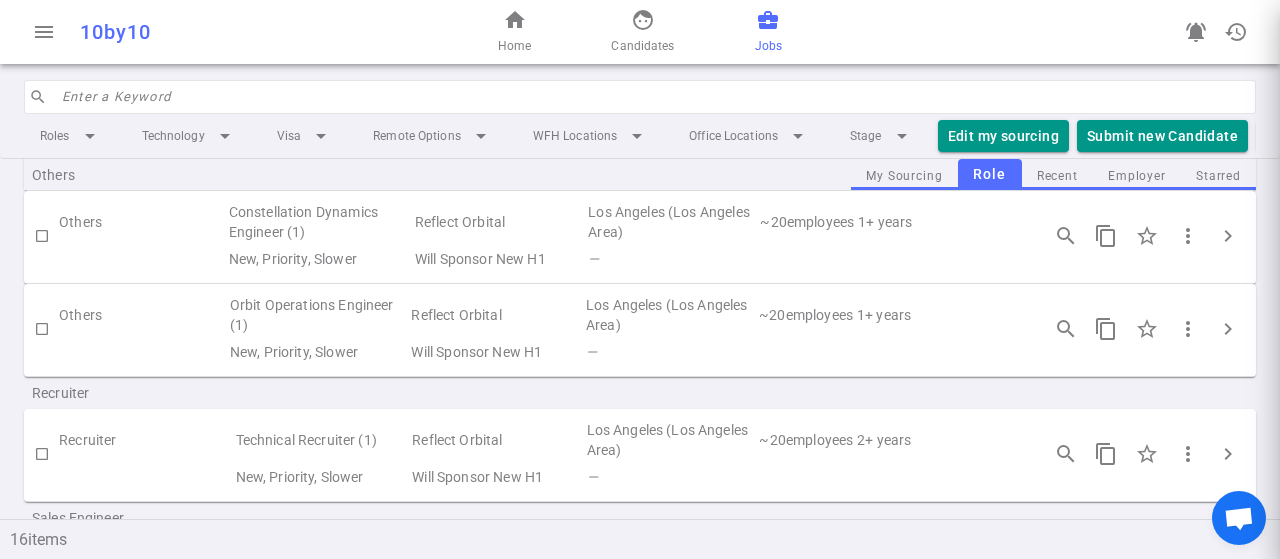scroll, scrollTop: 0, scrollLeft: 0, axis: both 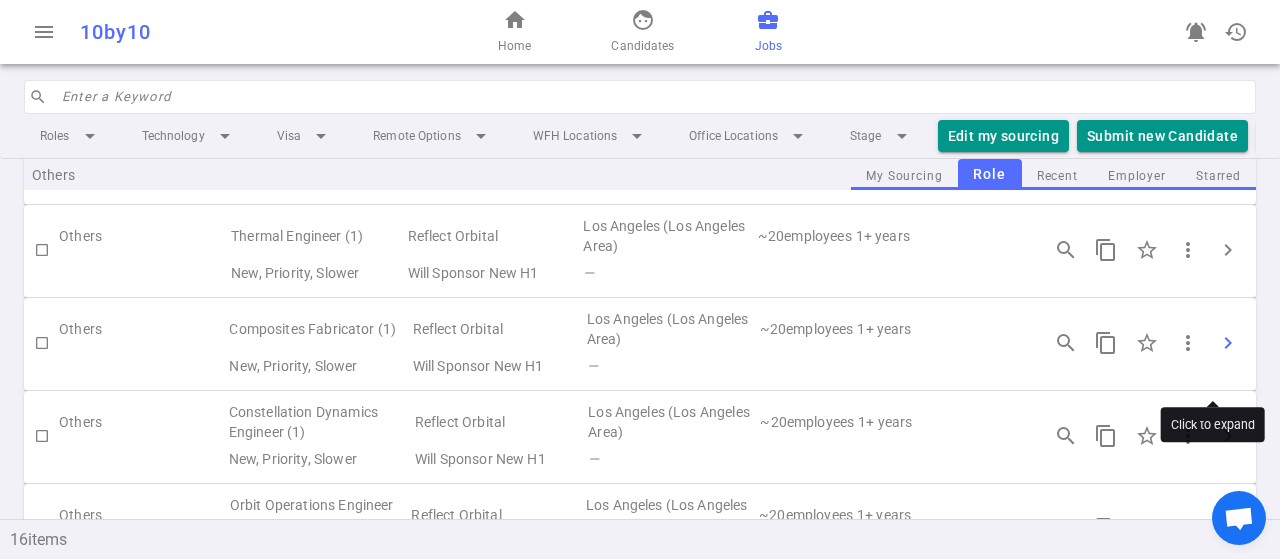 click on "chevron_right" at bounding box center (1228, 343) 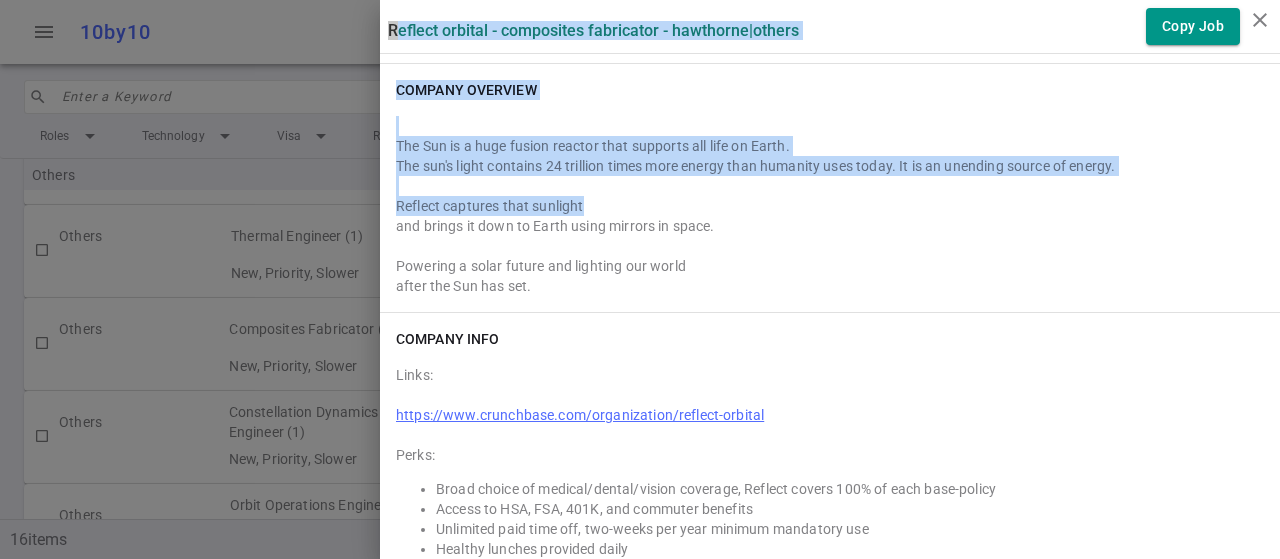 scroll, scrollTop: 3560, scrollLeft: 0, axis: vertical 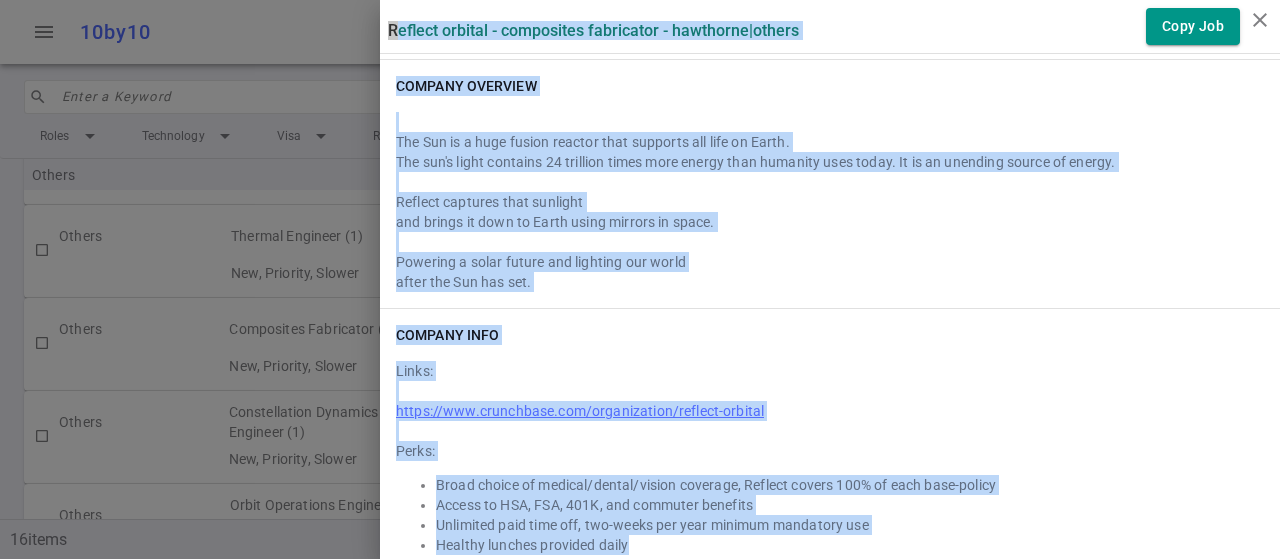 drag, startPoint x: 374, startPoint y: 28, endPoint x: 1014, endPoint y: 517, distance: 805.4322 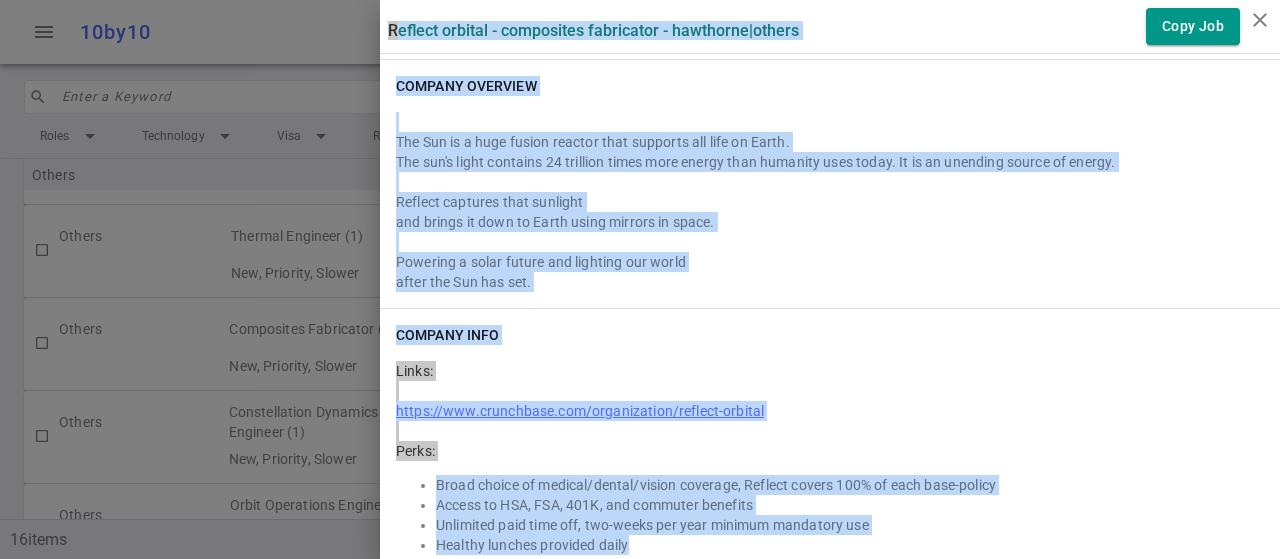 click on "Reflect Orbital - Composites Fabricator - Hawthorne  |  Others" at bounding box center [593, 30] 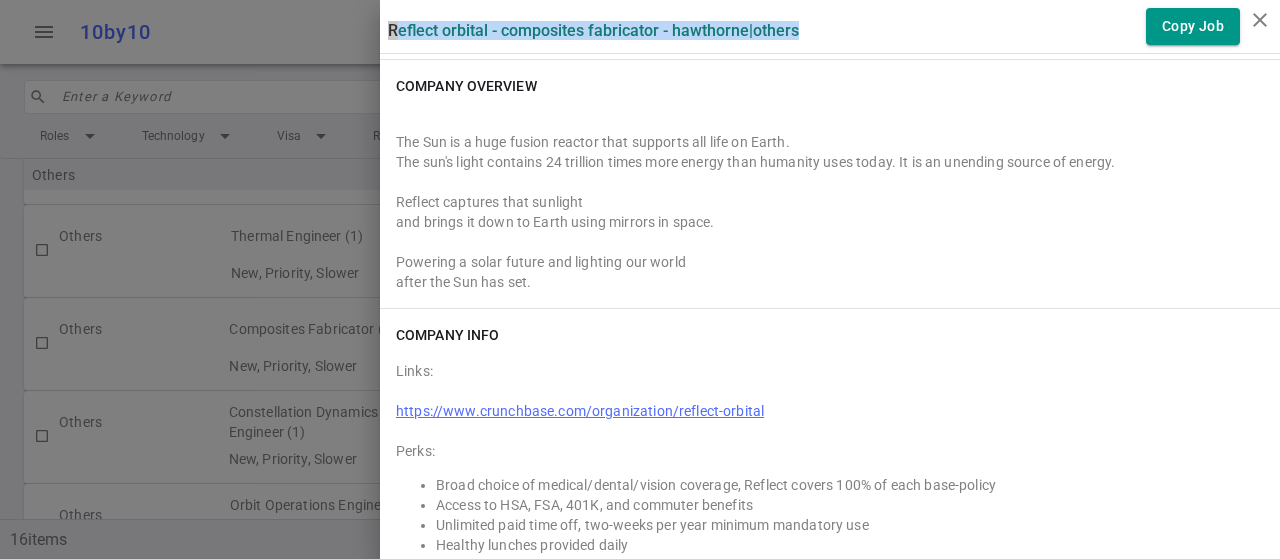 drag, startPoint x: 810, startPoint y: 31, endPoint x: 367, endPoint y: 29, distance: 443.00452 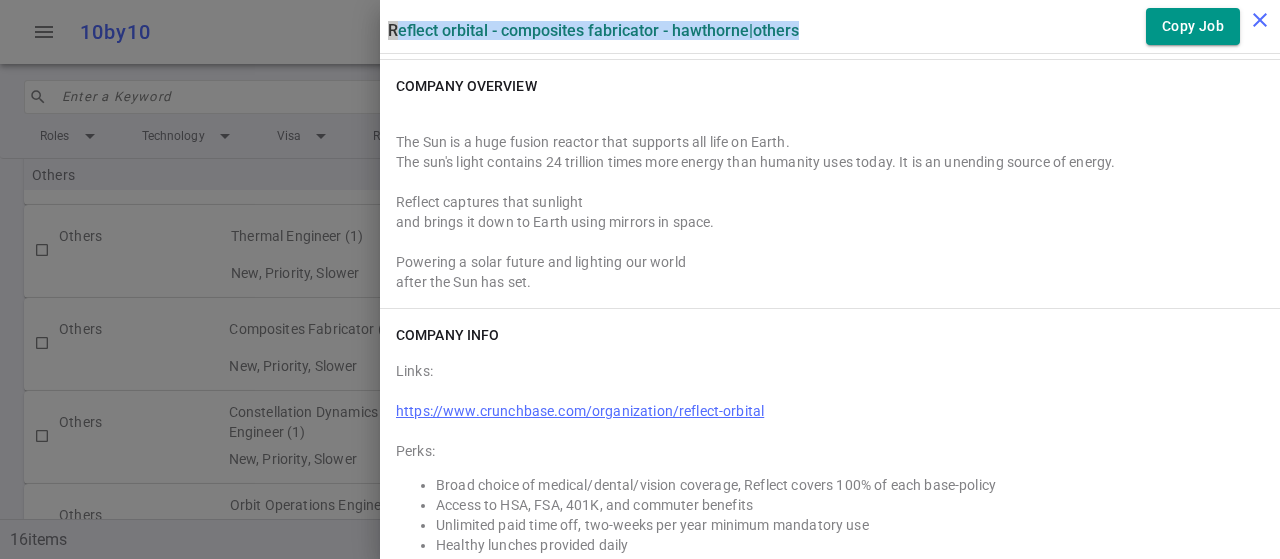 click on "close" at bounding box center (1260, 20) 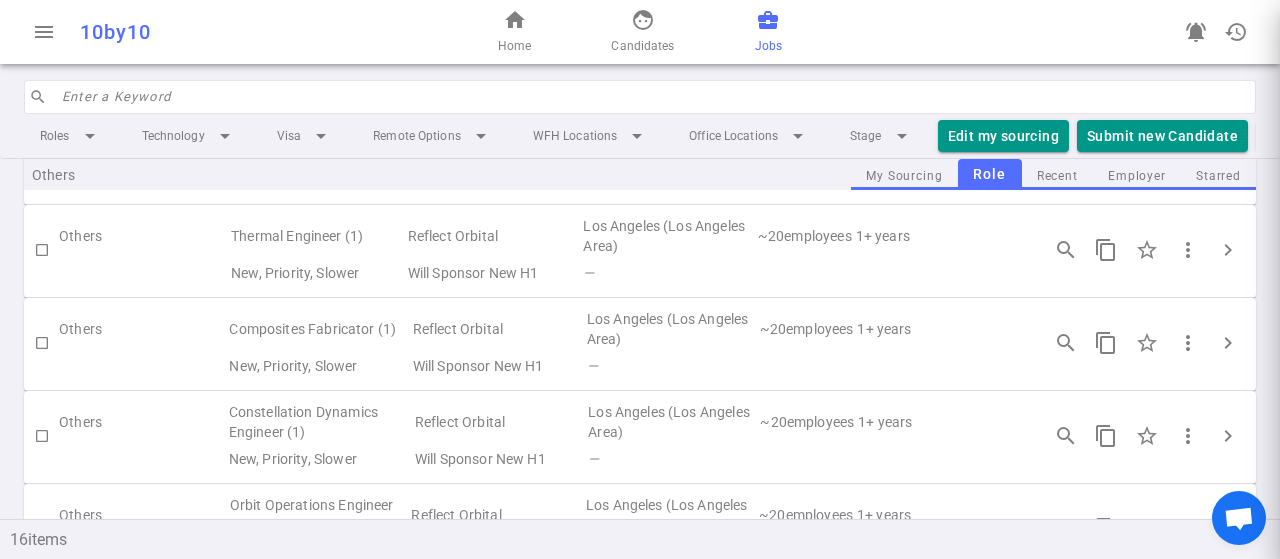 scroll, scrollTop: 0, scrollLeft: 0, axis: both 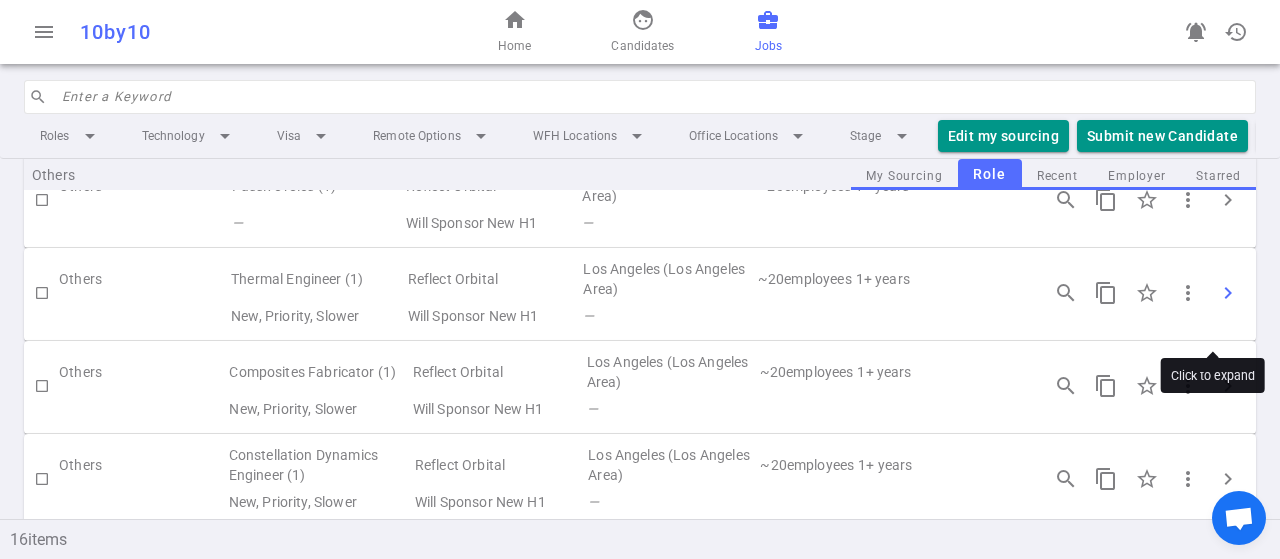 click on "chevron_right" at bounding box center (1228, 293) 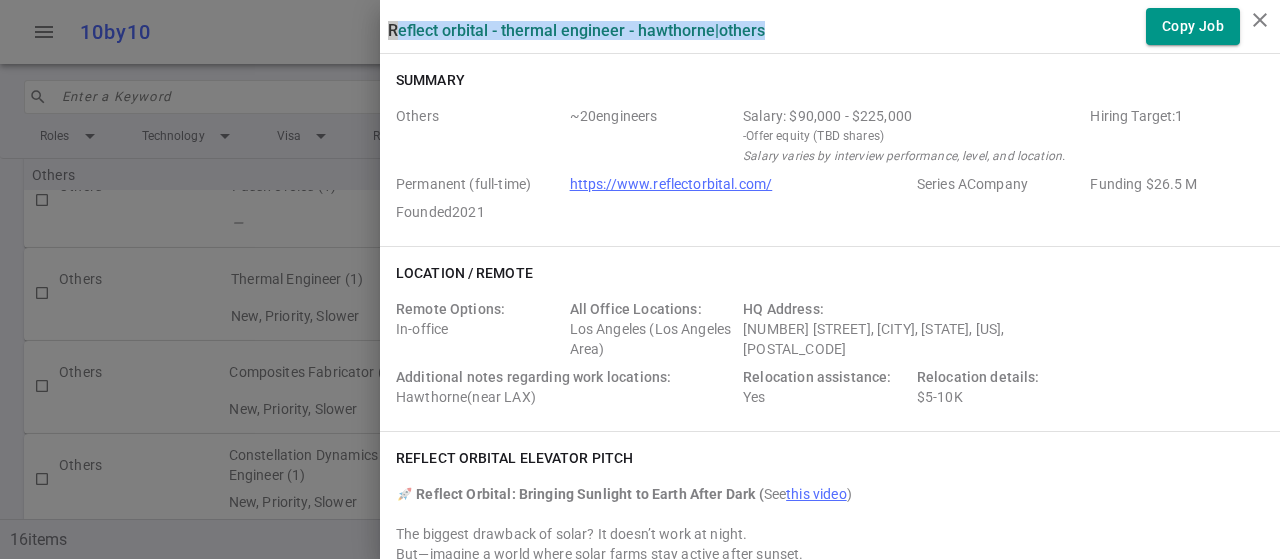drag, startPoint x: 374, startPoint y: 29, endPoint x: 774, endPoint y: 46, distance: 400.36108 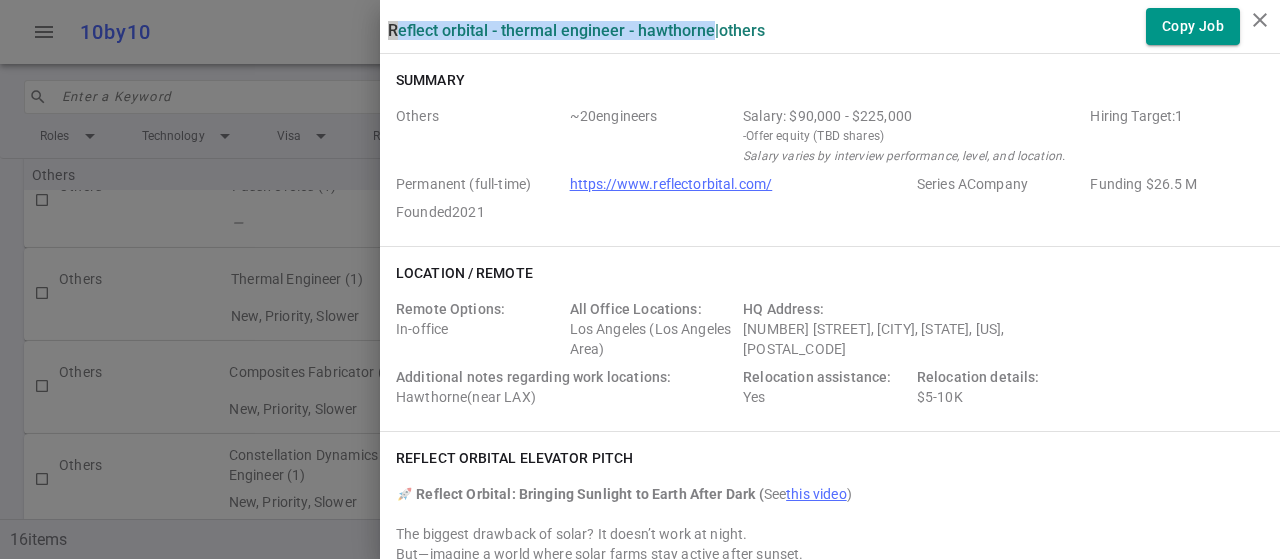 drag, startPoint x: 698, startPoint y: 30, endPoint x: 372, endPoint y: 23, distance: 326.07513 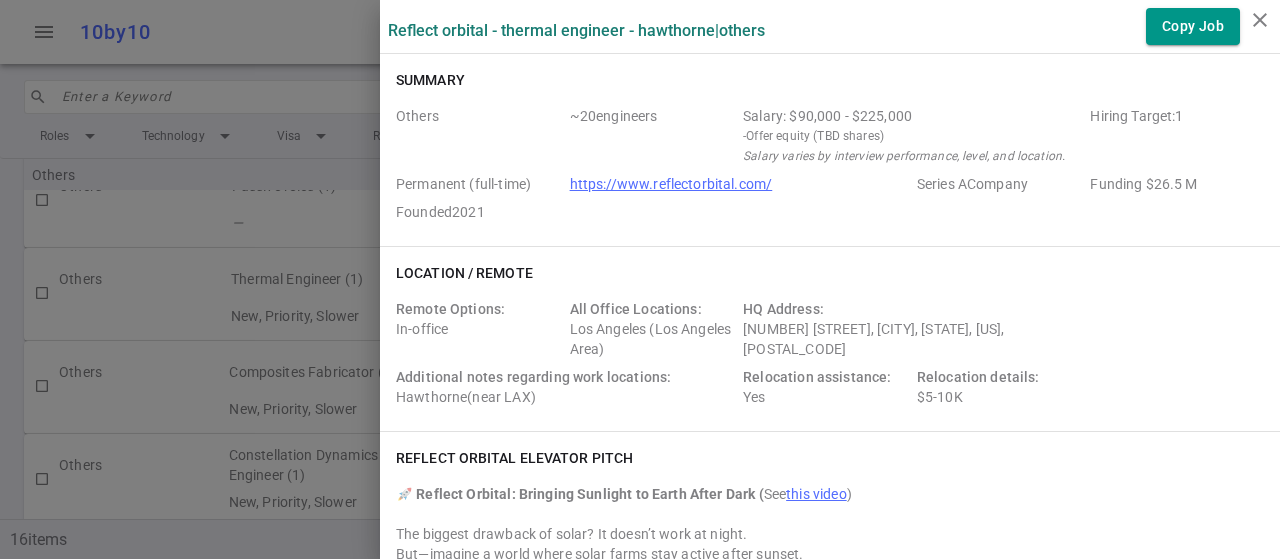 click on "Others ~ 20  engineers Salary: $90,000 - $225,000   -  Offer equity (TBD shares) Salary varies by interview performance, level, and location. Hiring Target:  1 Permanent (full-time) https://www.reflectorbital.com/ Series A  Company Funding $26.5 M Founded  2021" at bounding box center [830, 164] 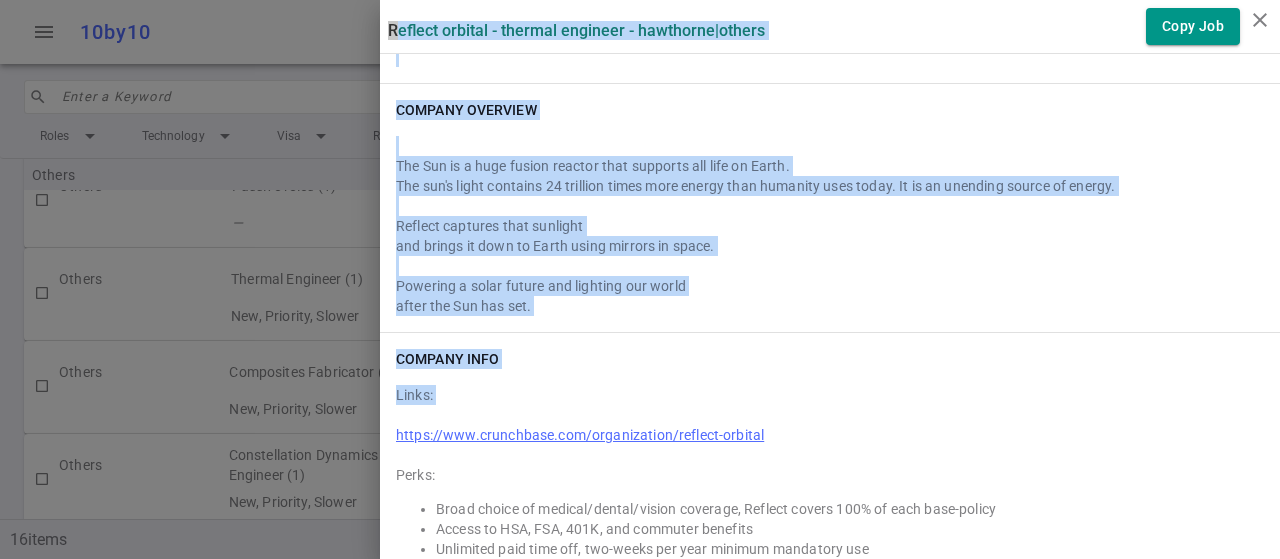 scroll, scrollTop: 3568, scrollLeft: 0, axis: vertical 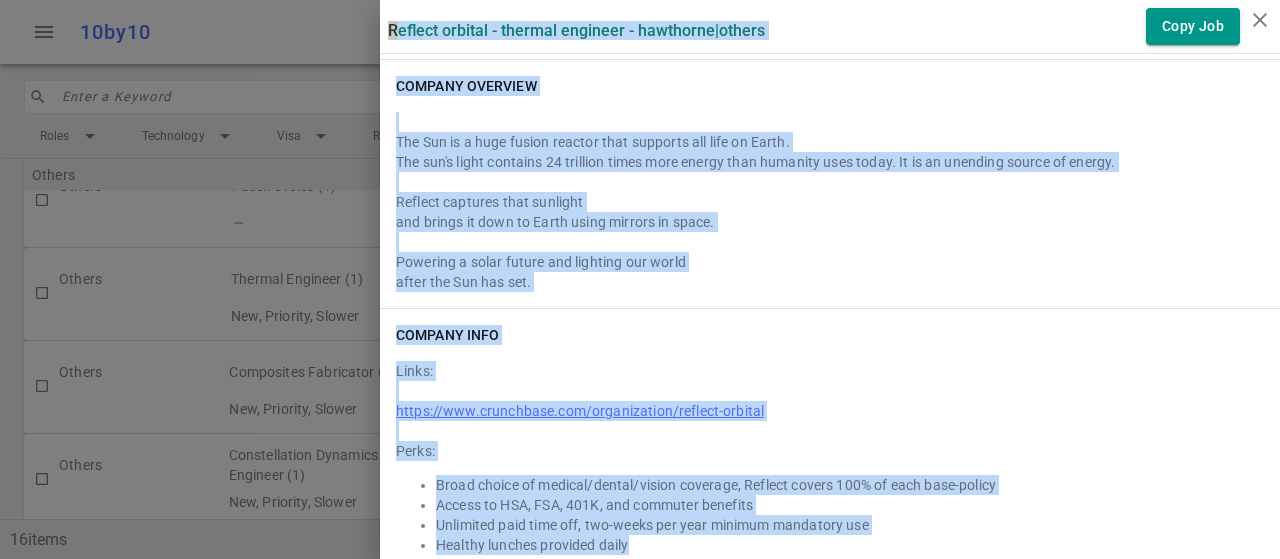 drag, startPoint x: 372, startPoint y: 28, endPoint x: 939, endPoint y: 539, distance: 763.28894 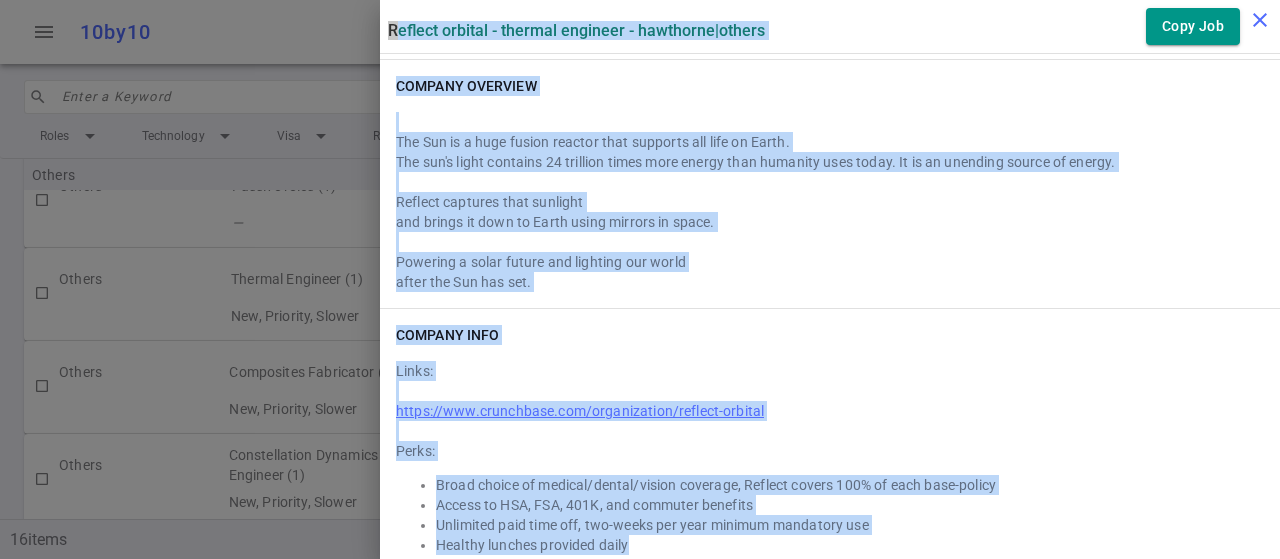 click on "close" at bounding box center [1260, 20] 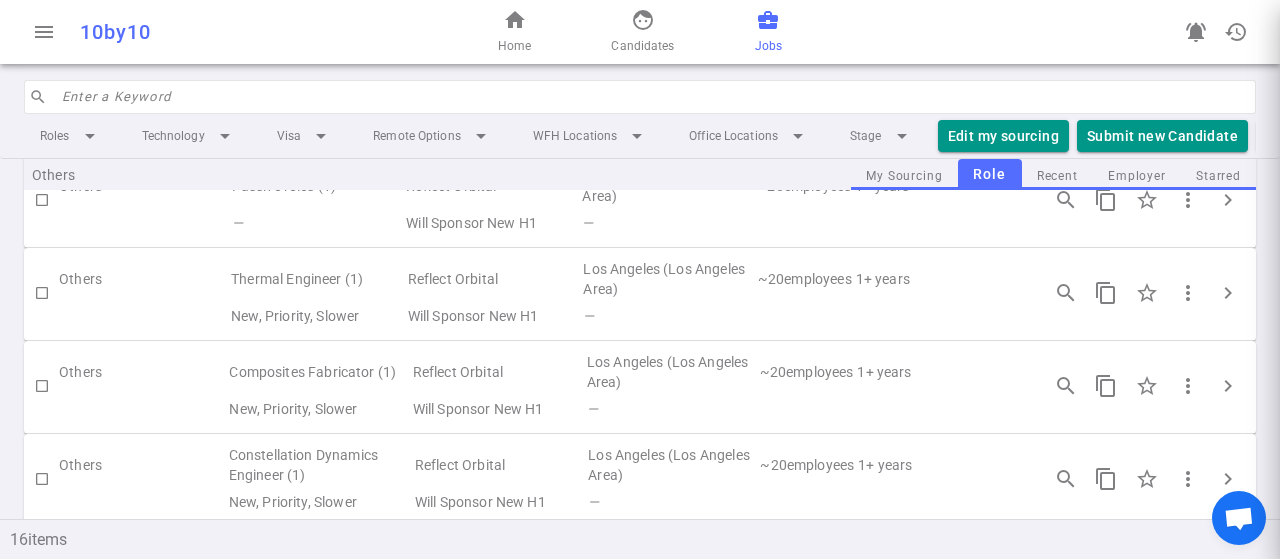 scroll, scrollTop: 0, scrollLeft: 0, axis: both 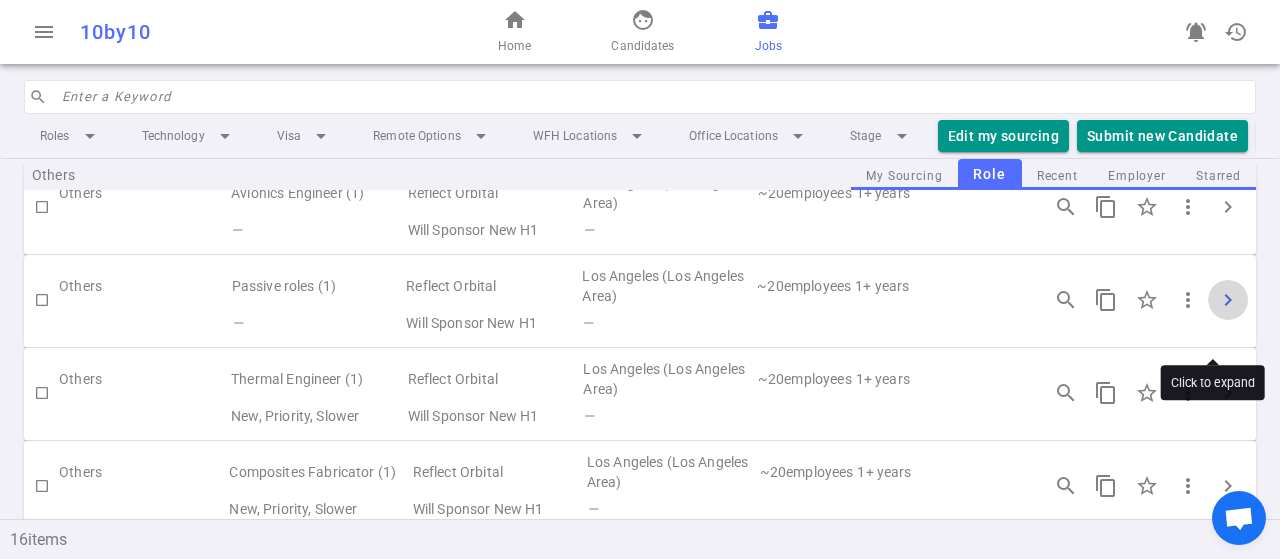 click on "chevron_right" at bounding box center [1228, 300] 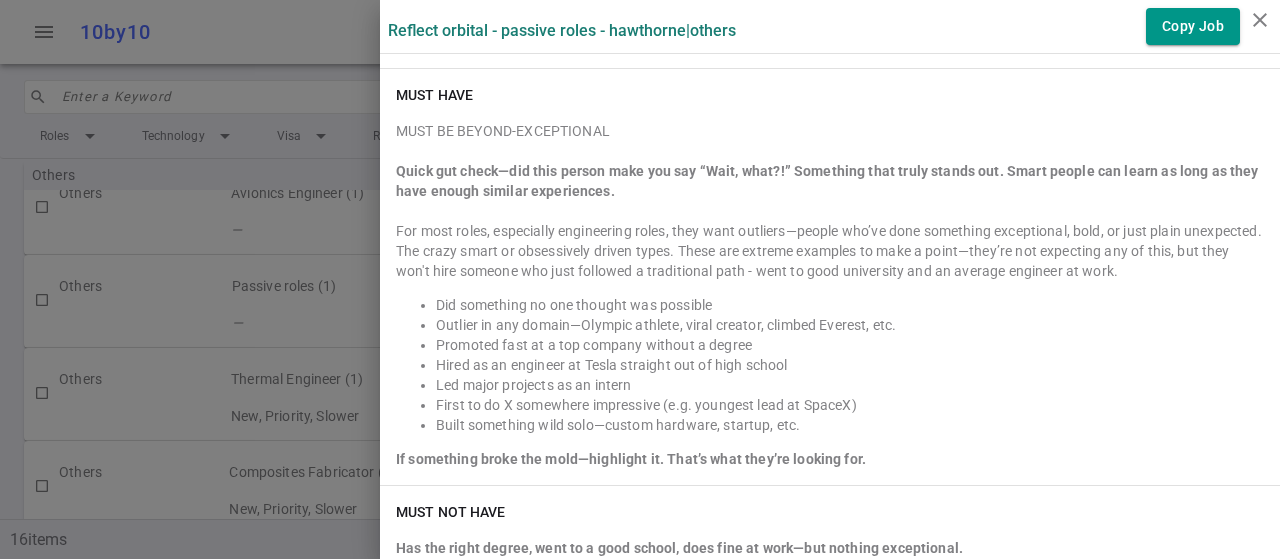 scroll, scrollTop: 1000, scrollLeft: 0, axis: vertical 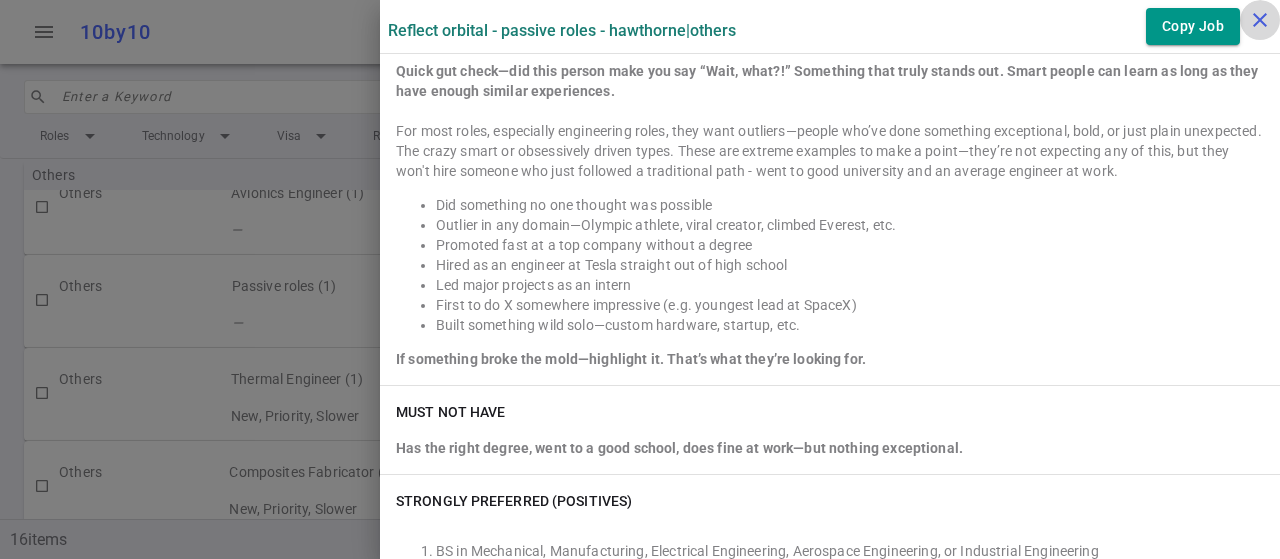 click on "close" at bounding box center [1260, 20] 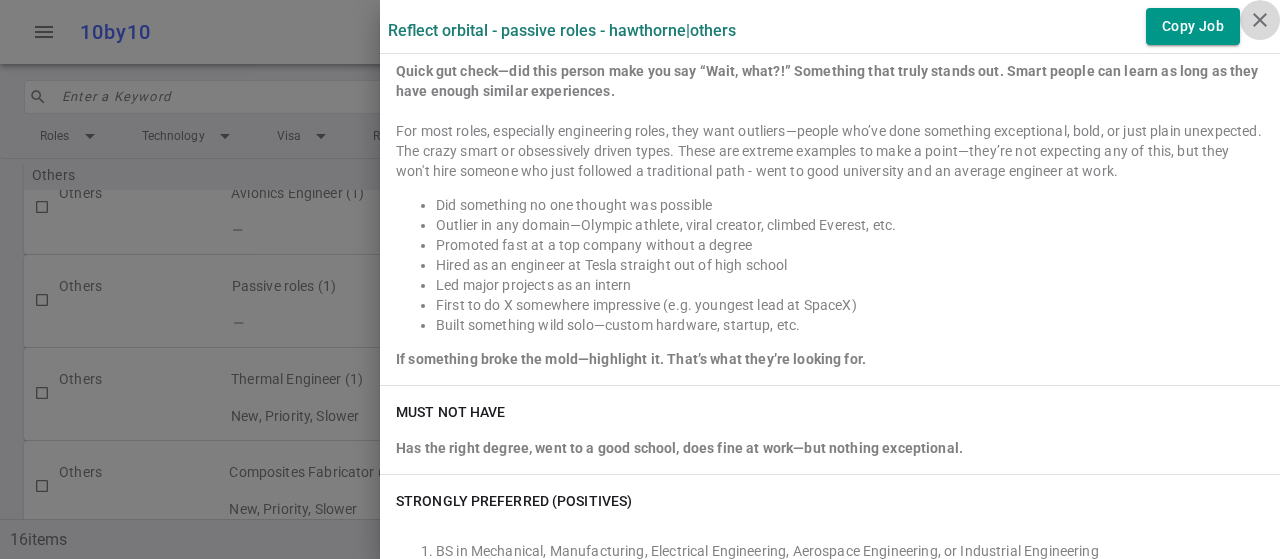 scroll, scrollTop: 0, scrollLeft: 0, axis: both 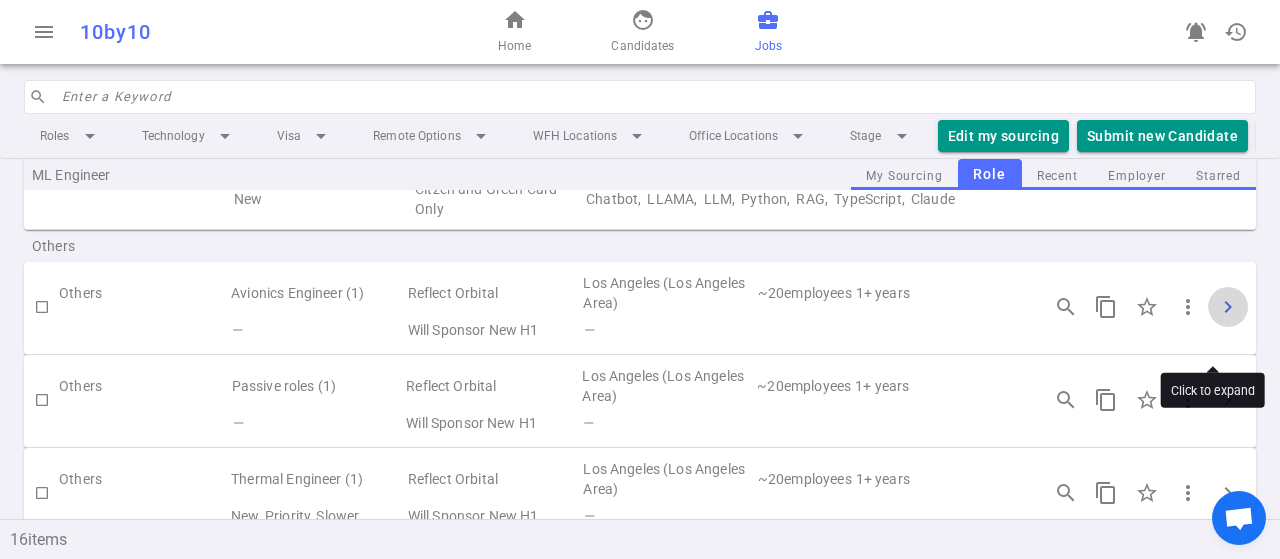 click on "chevron_right" at bounding box center (1228, 307) 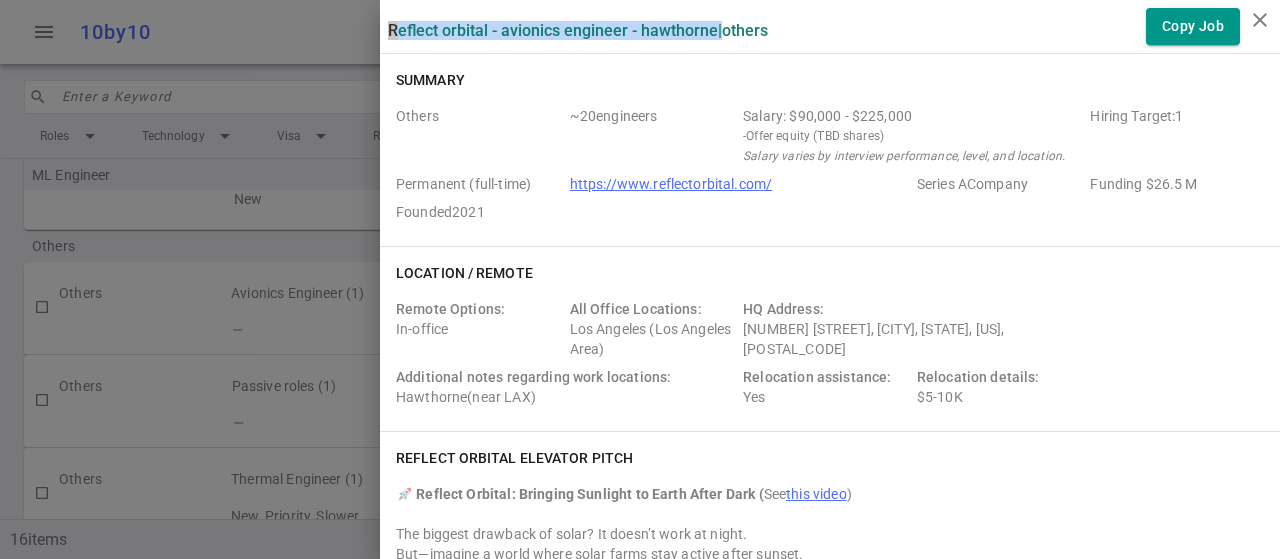 drag, startPoint x: 371, startPoint y: 23, endPoint x: 704, endPoint y: 35, distance: 333.21616 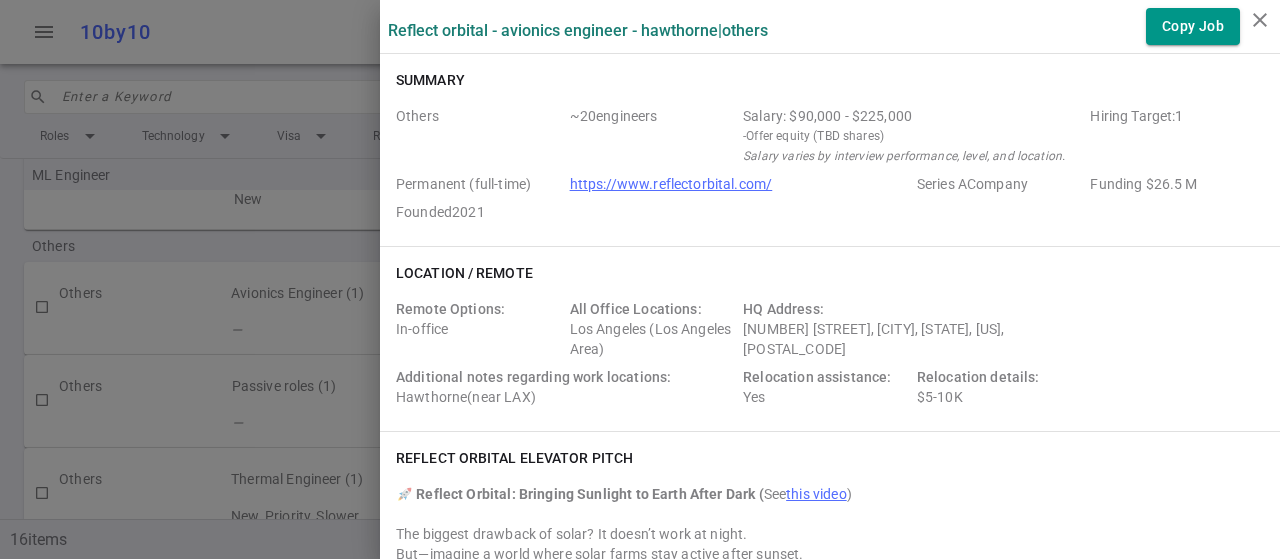 click on "Summary Others ~ 20  engineers Salary: $90,000 - $225,000   -  Offer equity (TBD shares) Salary varies by interview performance, level, and location. Hiring Target:  1 Permanent (full-time) https://www.reflectorbital.com/ Series A  Company Funding $26.5 M Founded  2021" at bounding box center (830, 150) 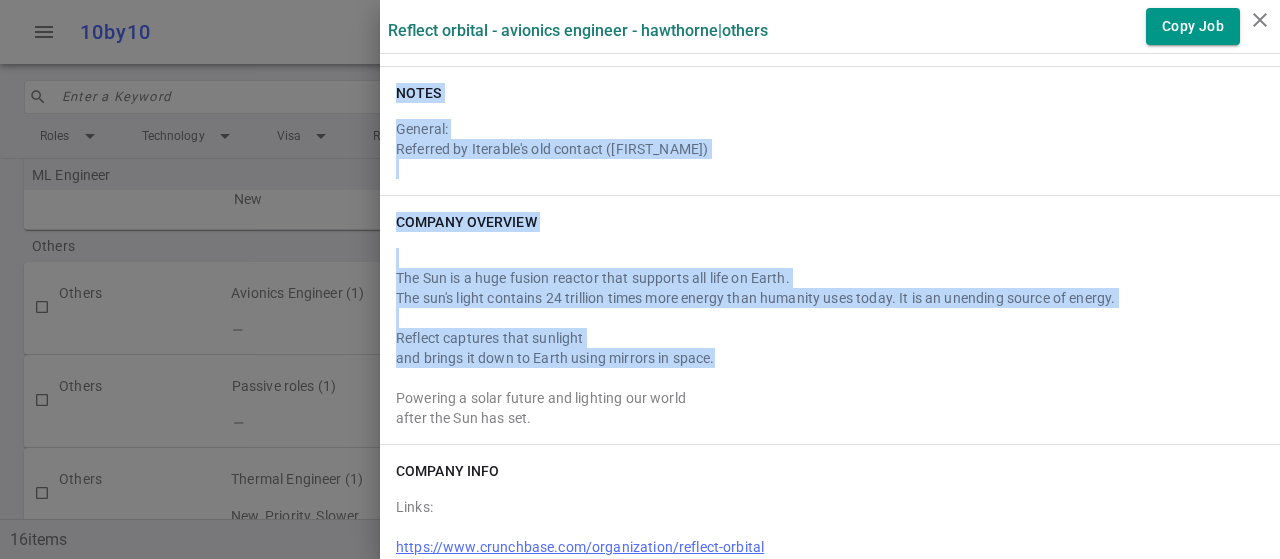scroll, scrollTop: 3664, scrollLeft: 0, axis: vertical 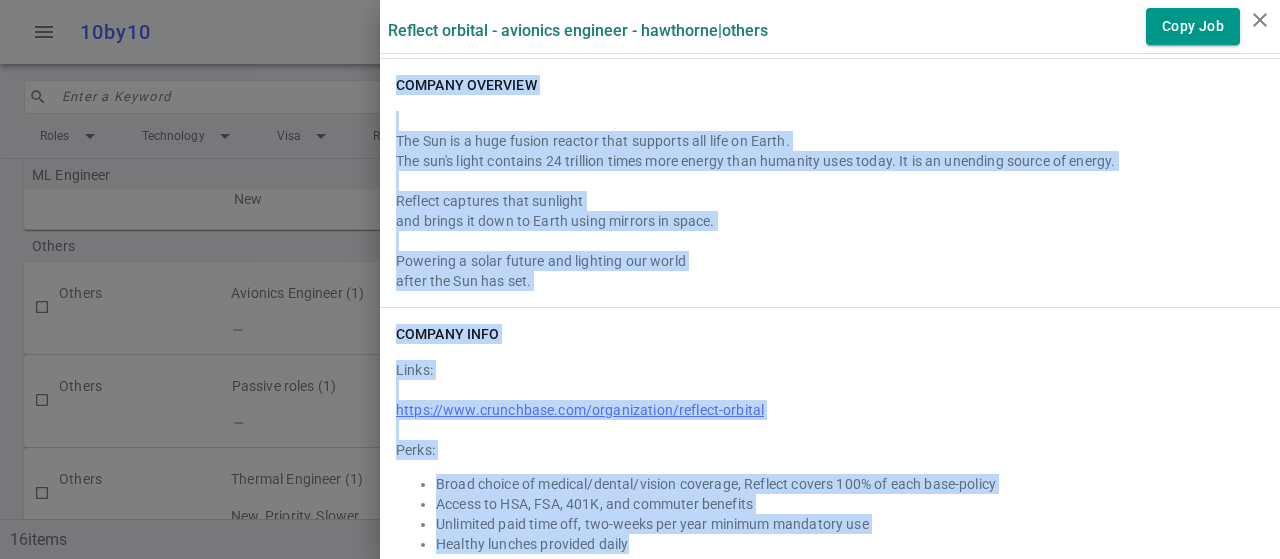 drag, startPoint x: 380, startPoint y: 108, endPoint x: 1090, endPoint y: 517, distance: 819.3784 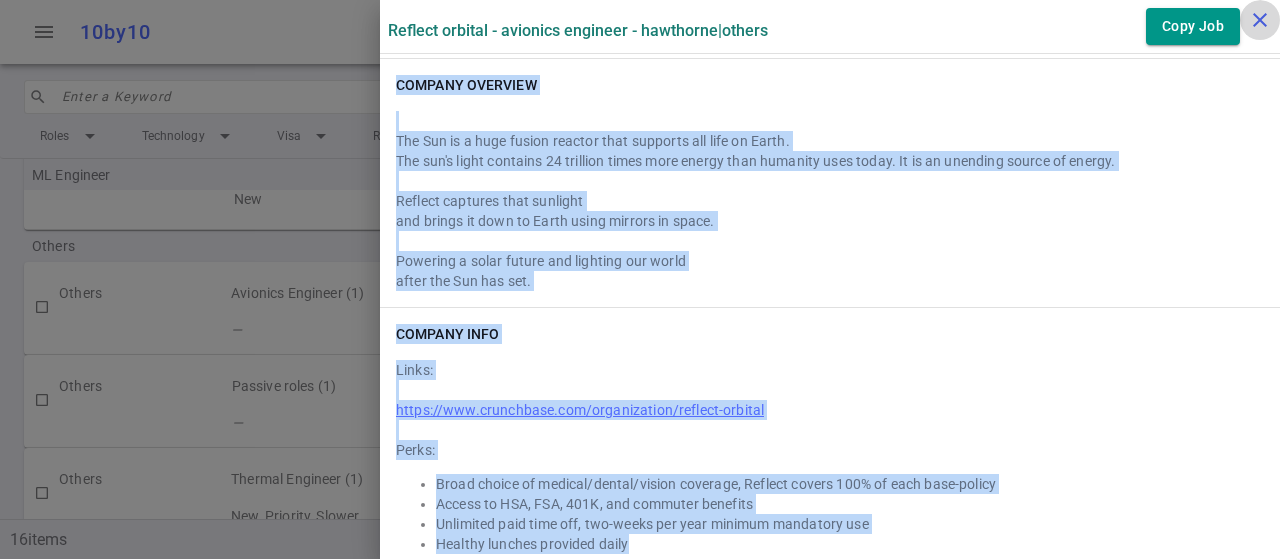 click on "close" at bounding box center [1260, 20] 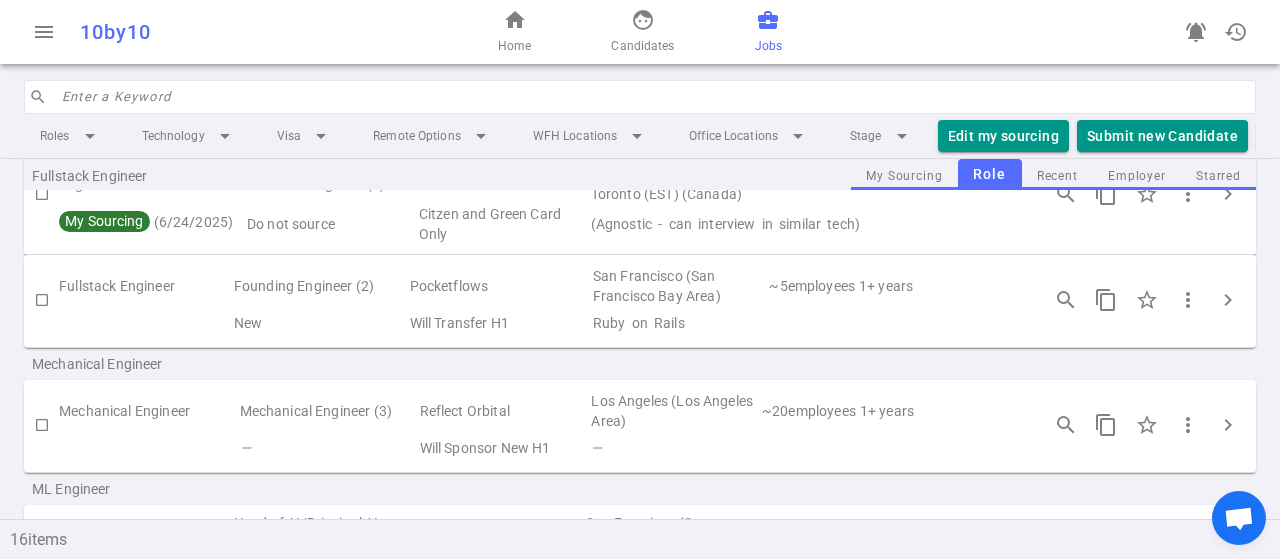 scroll, scrollTop: 400, scrollLeft: 0, axis: vertical 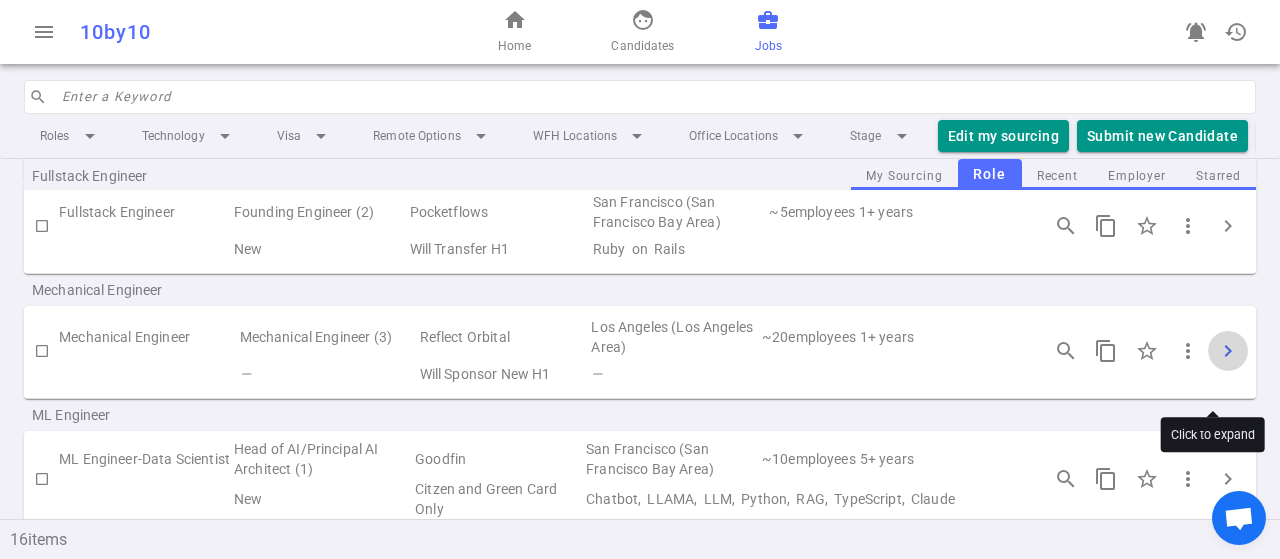 click on "chevron_right" at bounding box center (1228, 351) 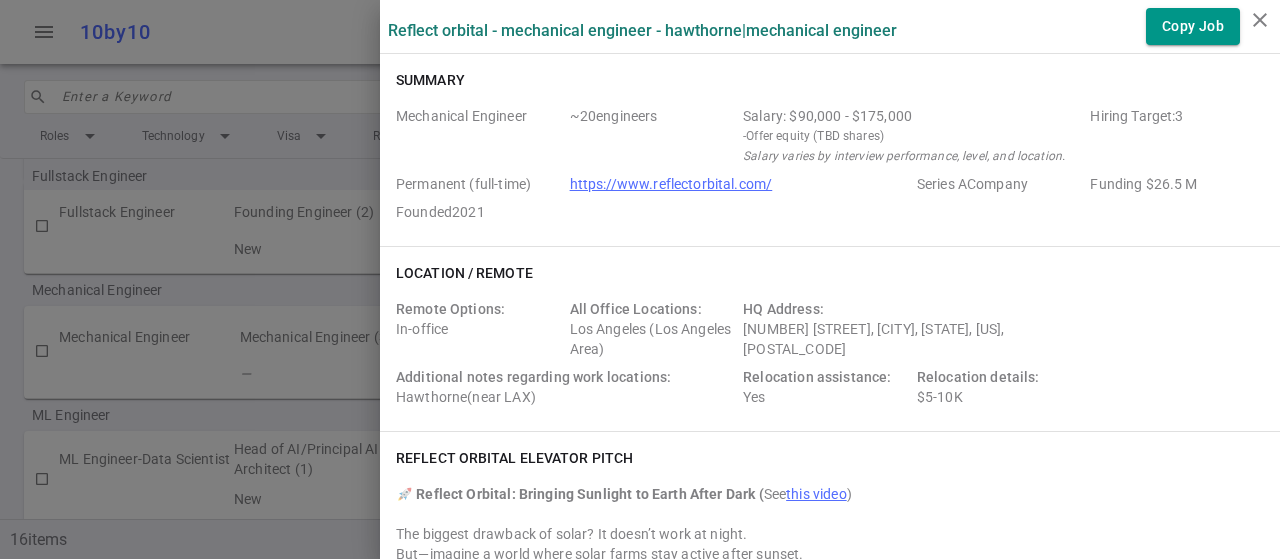 click on "Reflect Orbital - Mechanical Engineer - Hawthorne  |  Mechanical Engineer Copy Job" at bounding box center [830, 26] 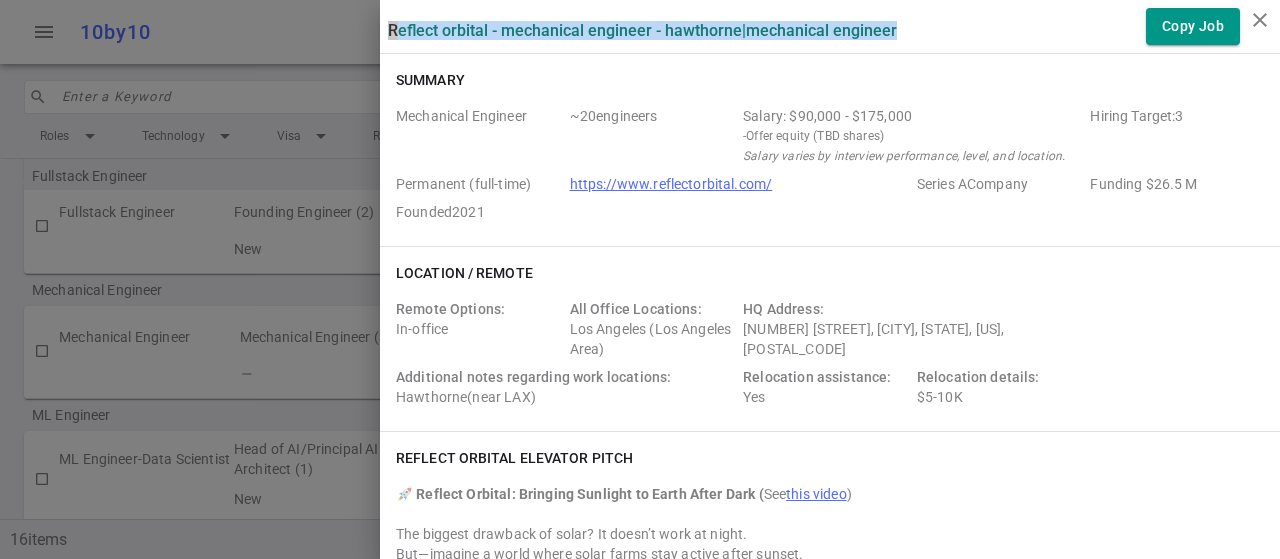 drag, startPoint x: 374, startPoint y: 31, endPoint x: 898, endPoint y: 33, distance: 524.00385 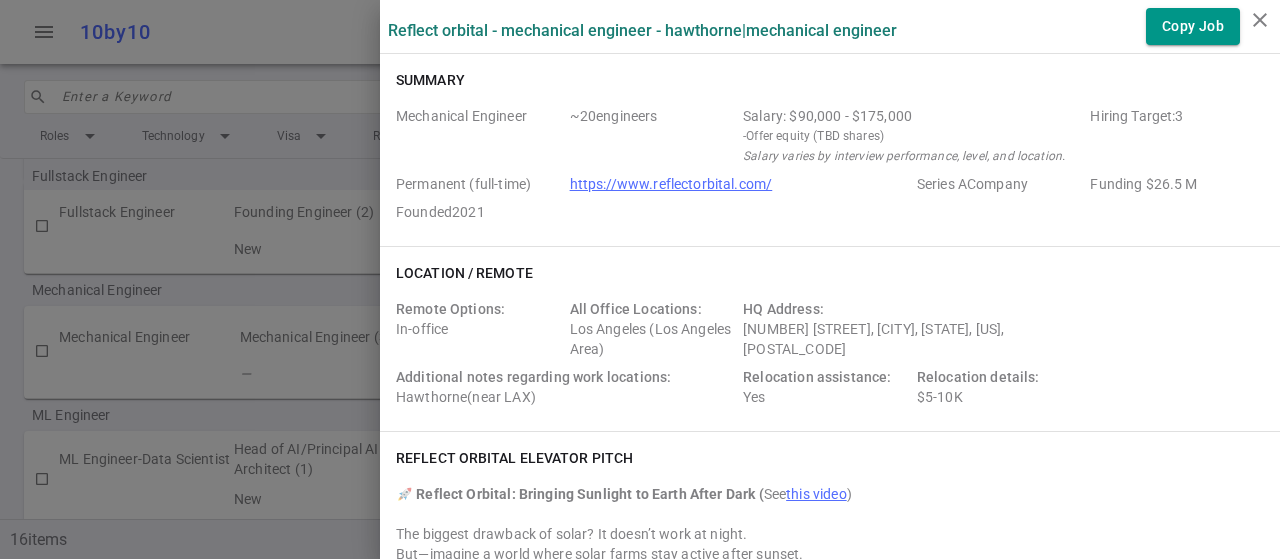 click on "Mechanical Engineer" at bounding box center [479, 136] 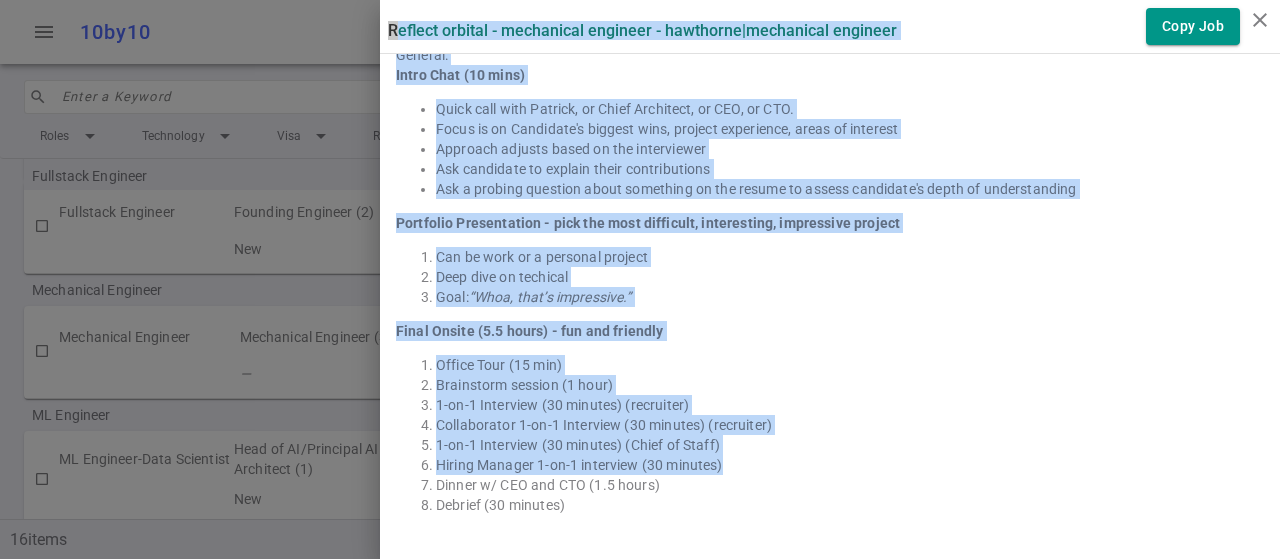 scroll, scrollTop: 3936, scrollLeft: 0, axis: vertical 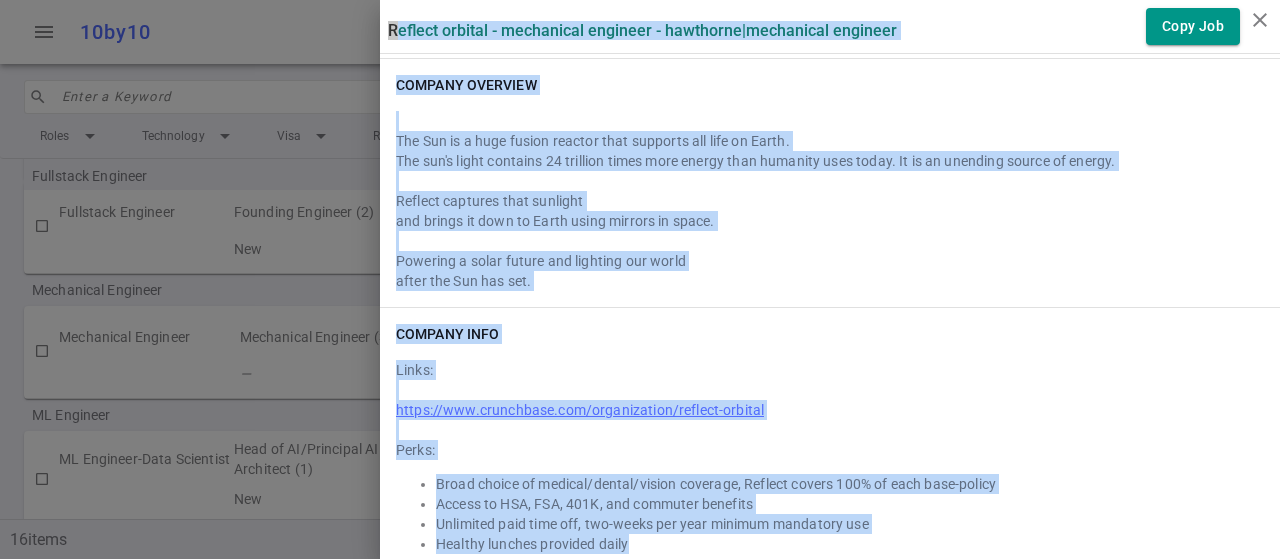 drag, startPoint x: 374, startPoint y: 23, endPoint x: 1045, endPoint y: 539, distance: 846.4615 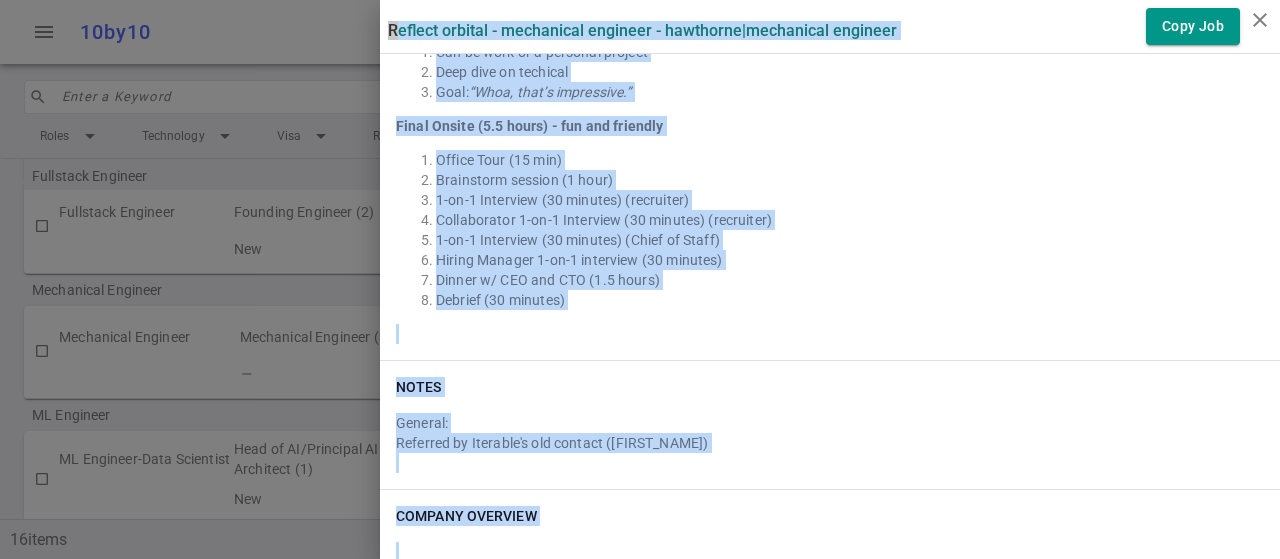 scroll, scrollTop: 3496, scrollLeft: 0, axis: vertical 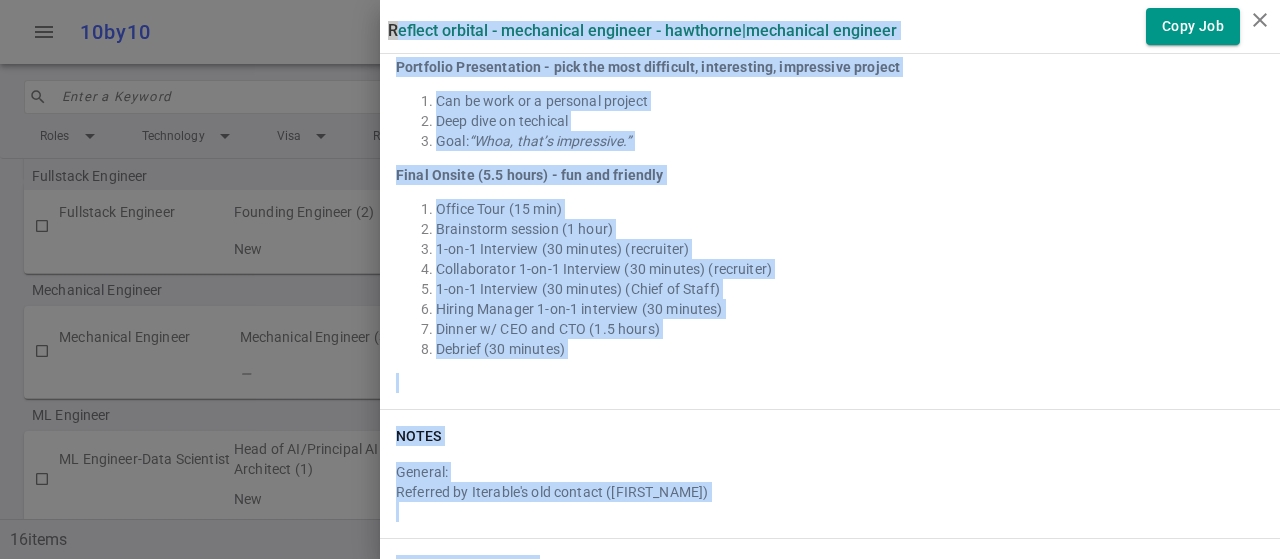 click on "close" at bounding box center [1260, 20] 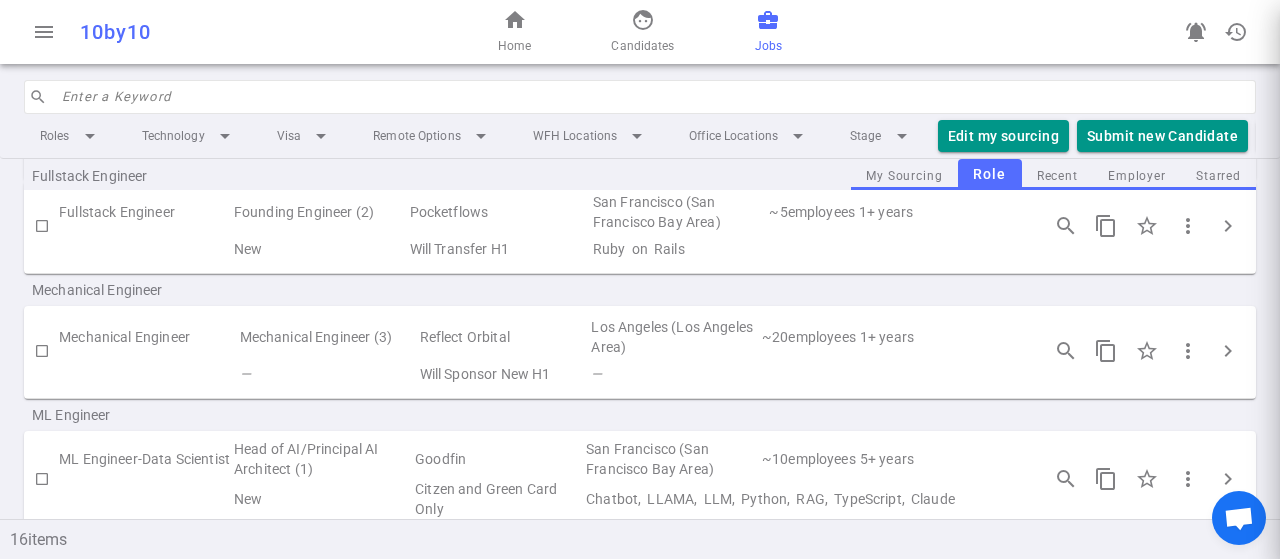scroll, scrollTop: 0, scrollLeft: 0, axis: both 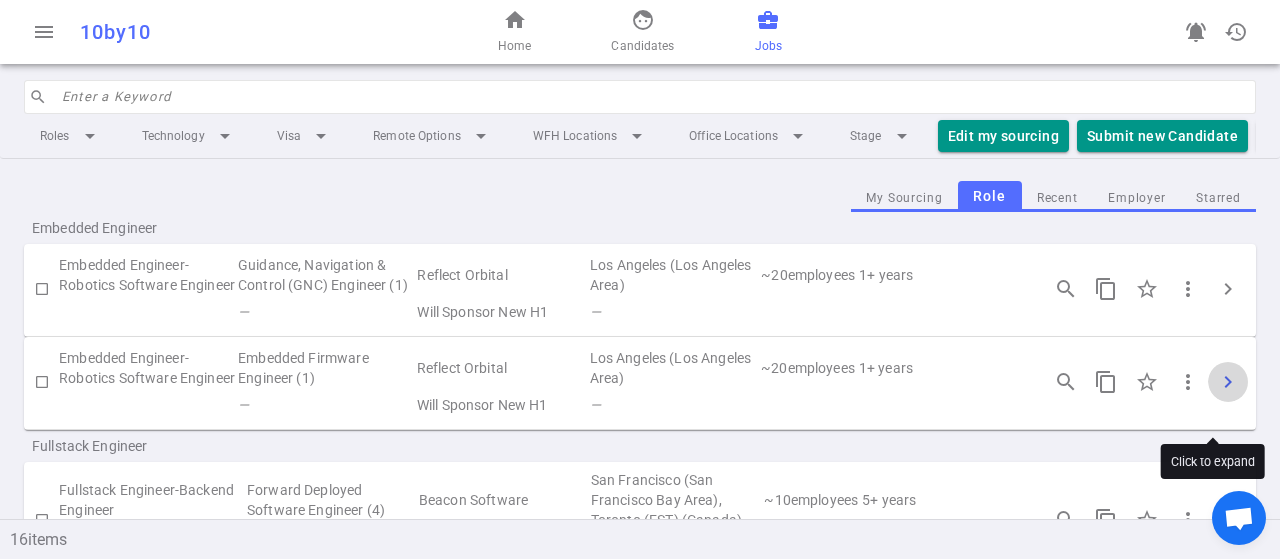 click on "chevron_right" at bounding box center [1228, 382] 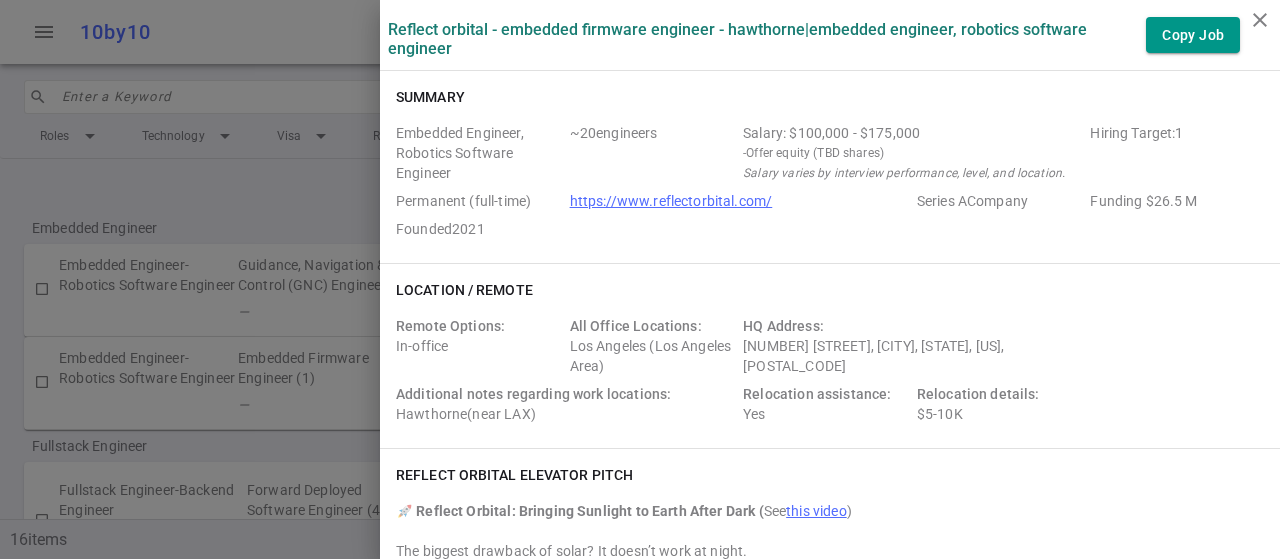 drag, startPoint x: 376, startPoint y: 135, endPoint x: 678, endPoint y: 159, distance: 302.95215 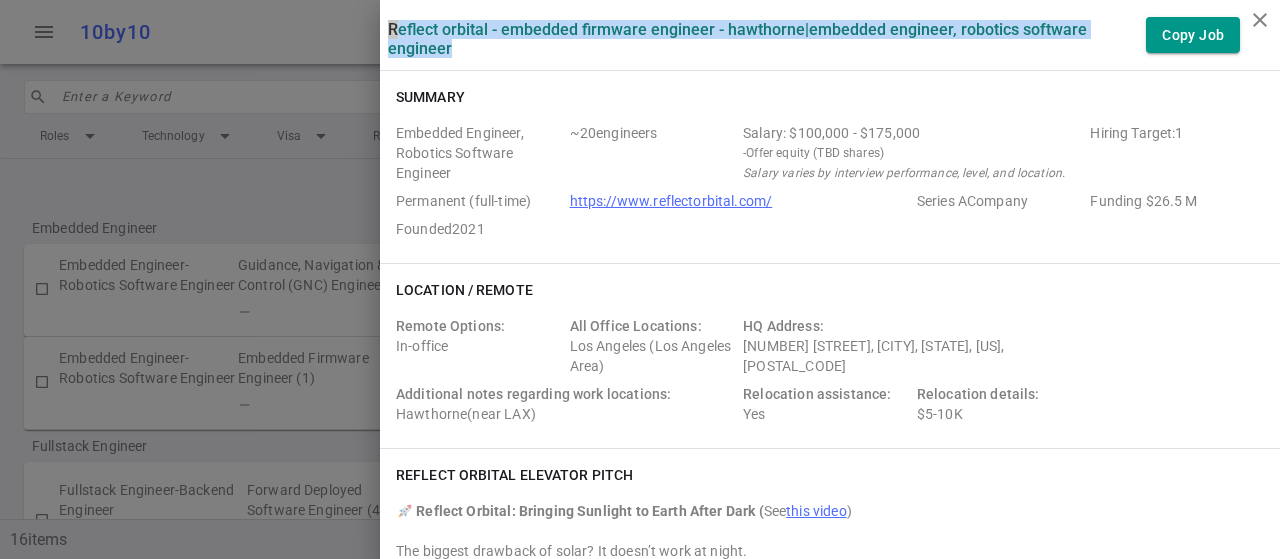drag, startPoint x: 372, startPoint y: 27, endPoint x: 660, endPoint y: 43, distance: 288.4441 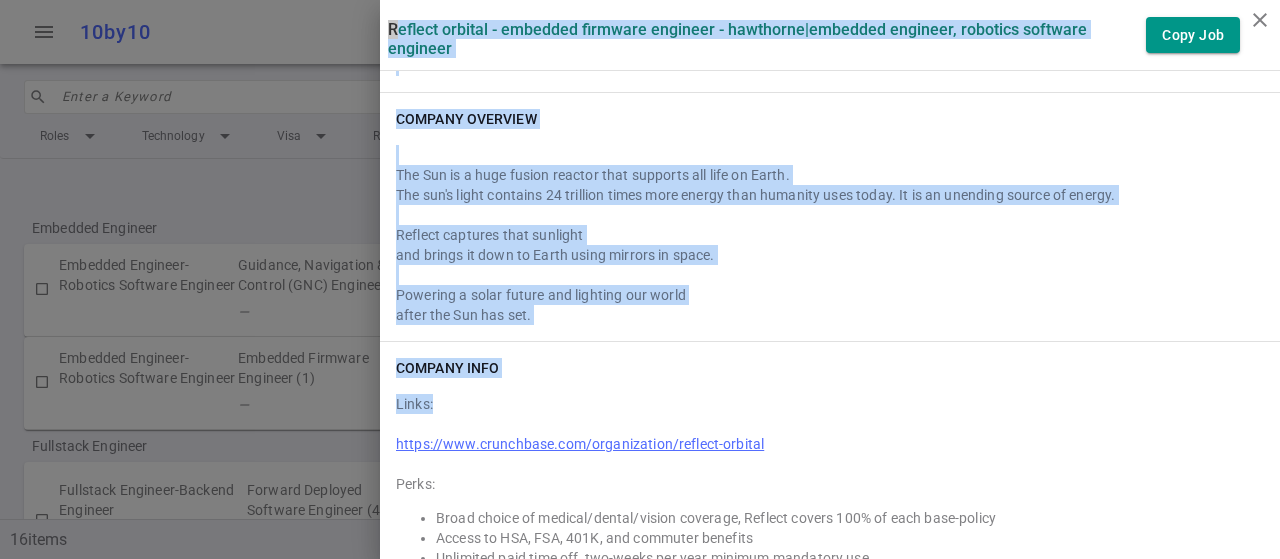 scroll, scrollTop: 3954, scrollLeft: 0, axis: vertical 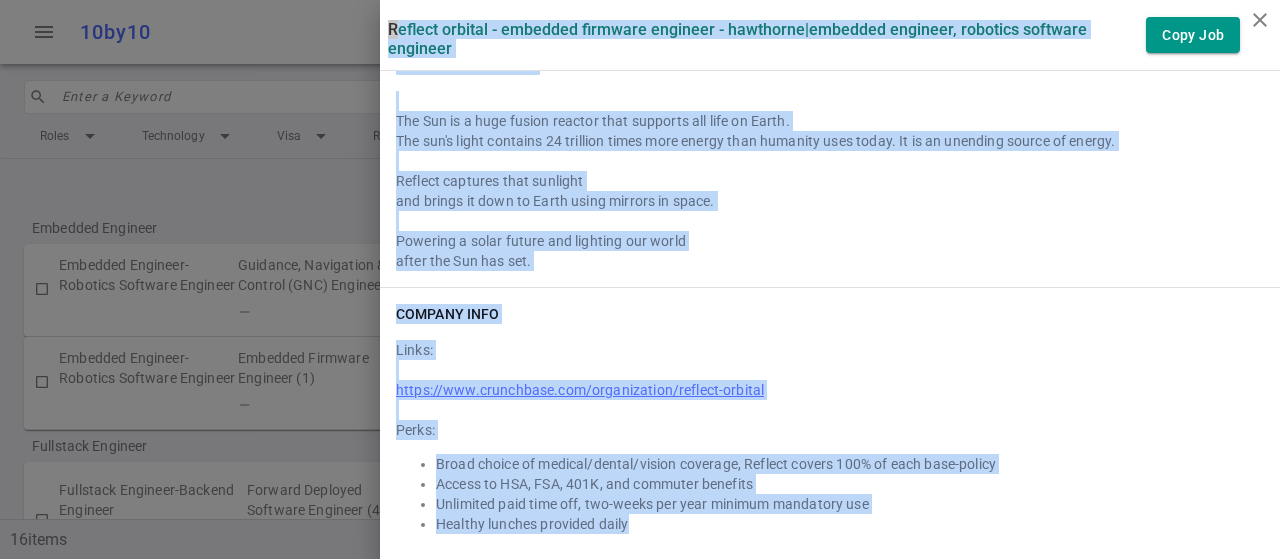 drag, startPoint x: 374, startPoint y: 24, endPoint x: 1001, endPoint y: 520, distance: 799.46545 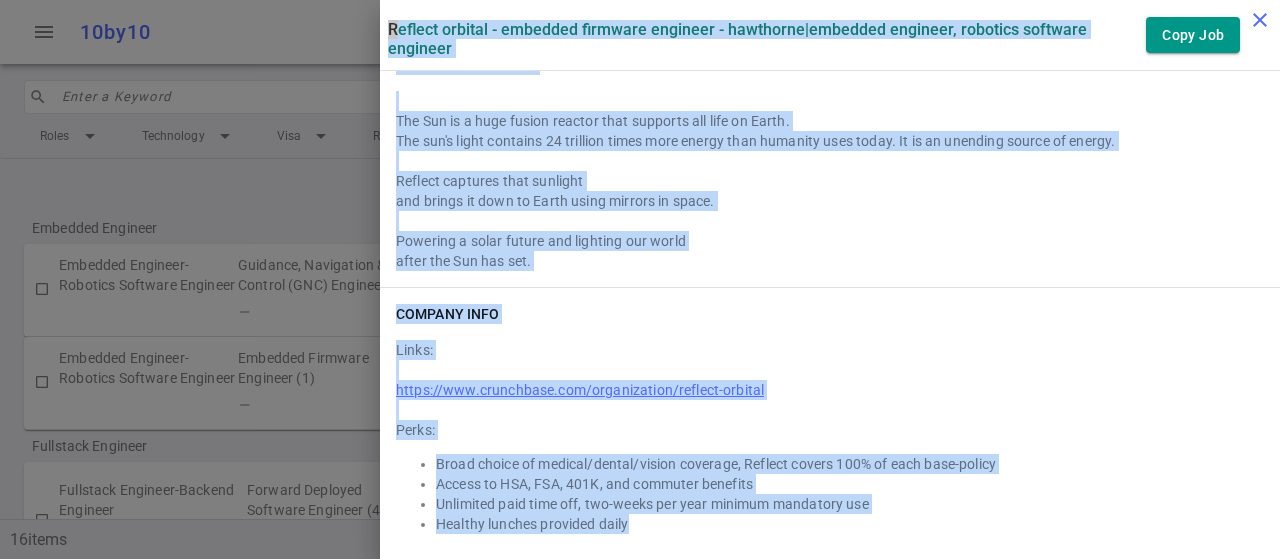 click on "close" at bounding box center [1260, 20] 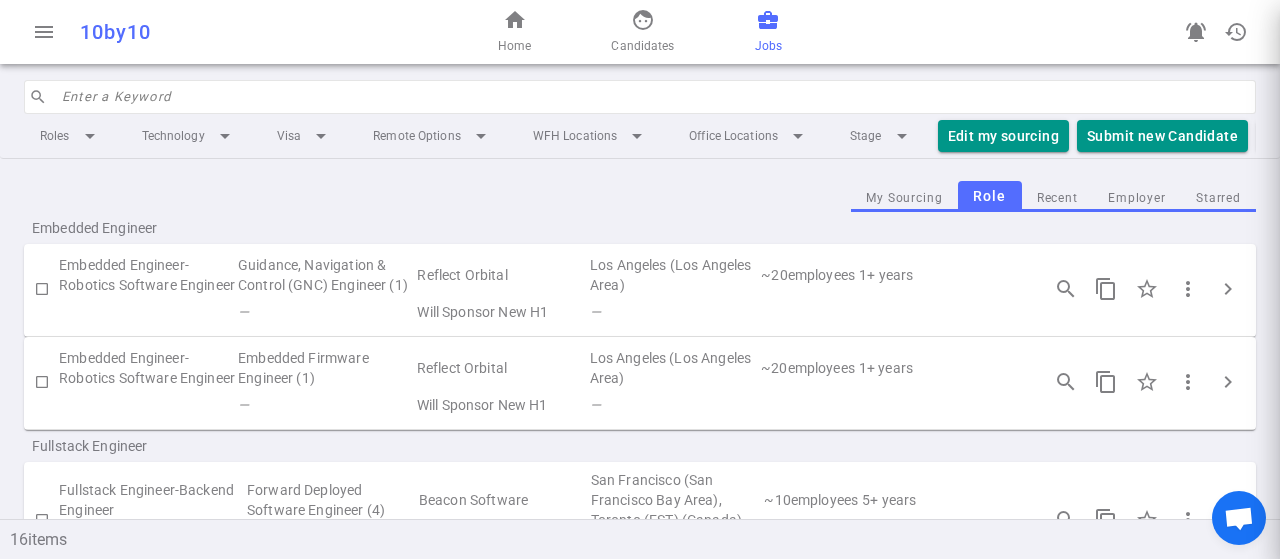 scroll, scrollTop: 0, scrollLeft: 0, axis: both 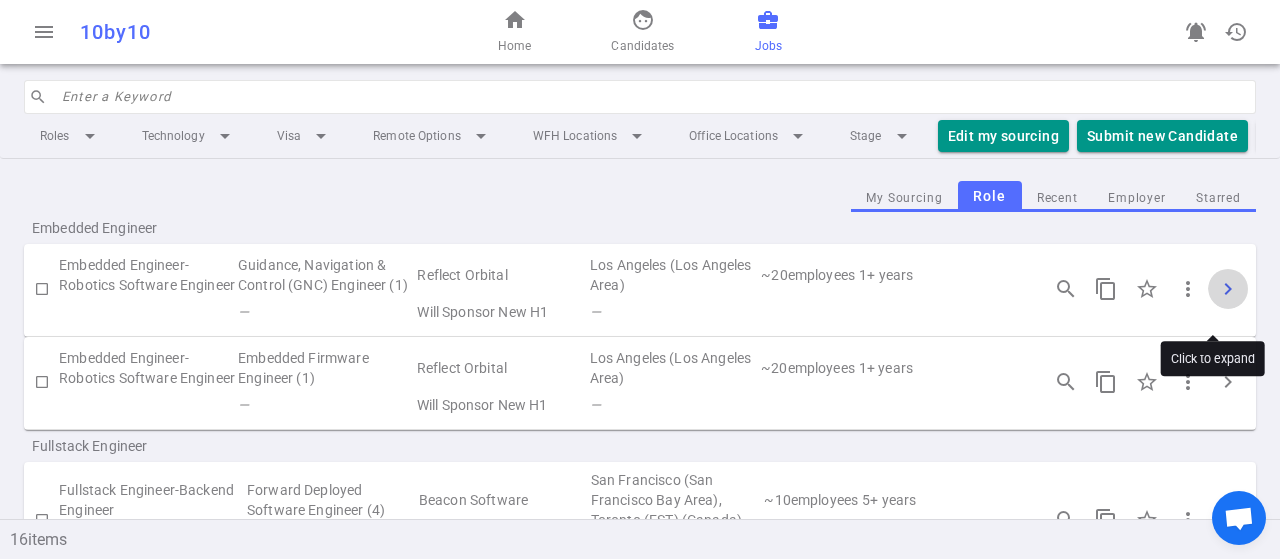 click on "chevron_right" at bounding box center [1228, 289] 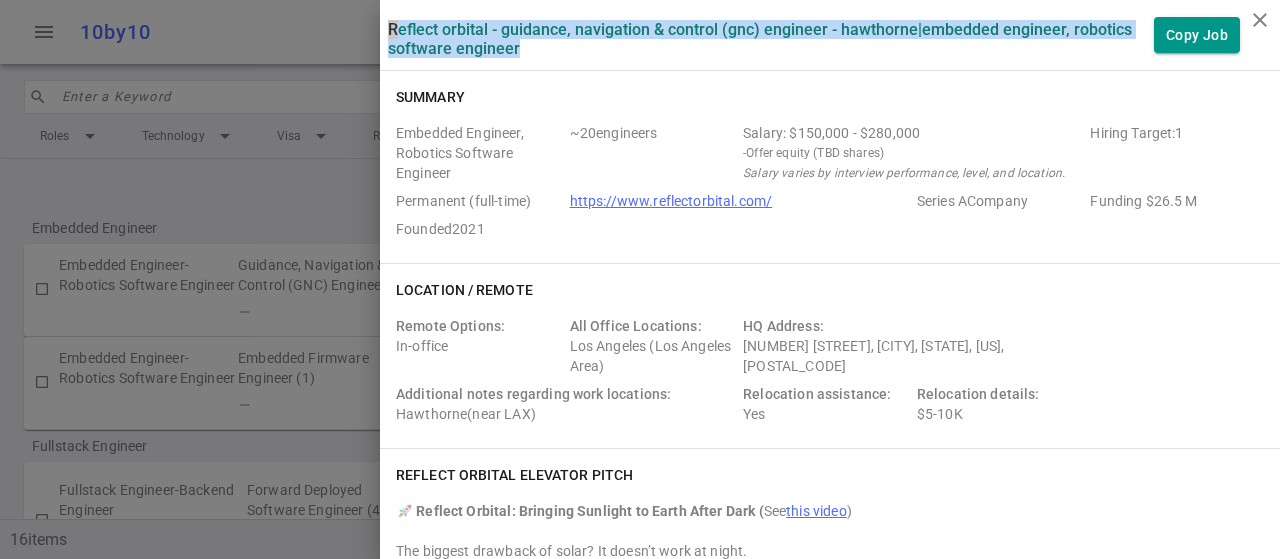 drag, startPoint x: 374, startPoint y: 23, endPoint x: 564, endPoint y: 47, distance: 191.5098 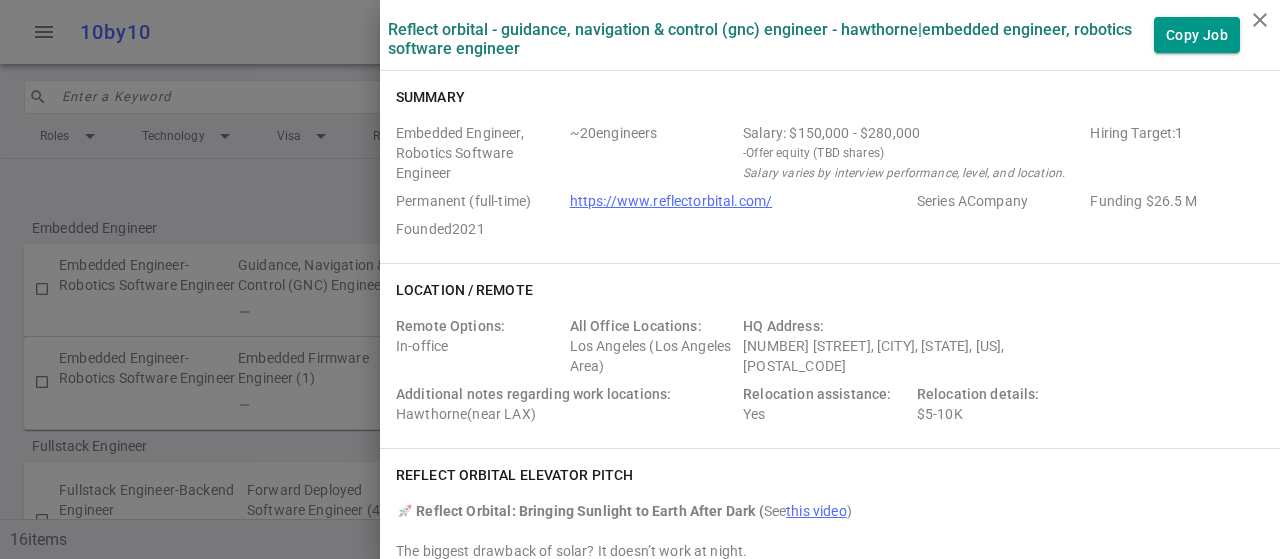 click on "Summary Embedded Engineer, Robotics Software Engineer ~ 20  engineers Salary: $150,000 - $280,000   -  Offer equity (TBD shares) Salary varies by interview performance, level, and location. Hiring Target:  1 Permanent (full-time) https://www.reflectorbital.com/ Series A  Company Funding $26.5 M Founded  2021" at bounding box center [830, 167] 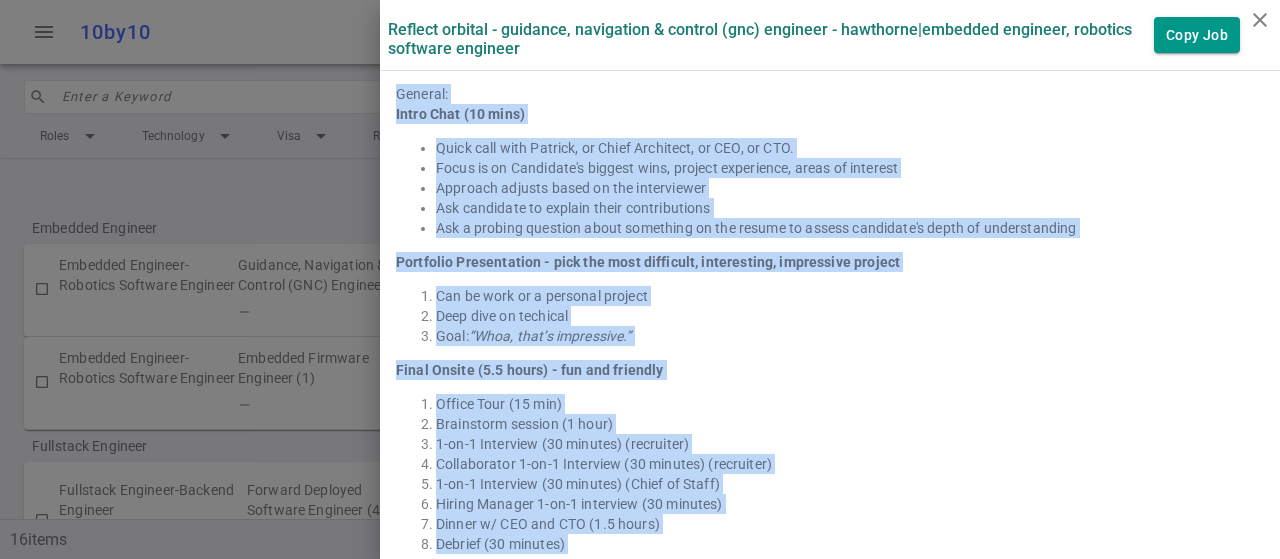 scroll, scrollTop: 3782, scrollLeft: 0, axis: vertical 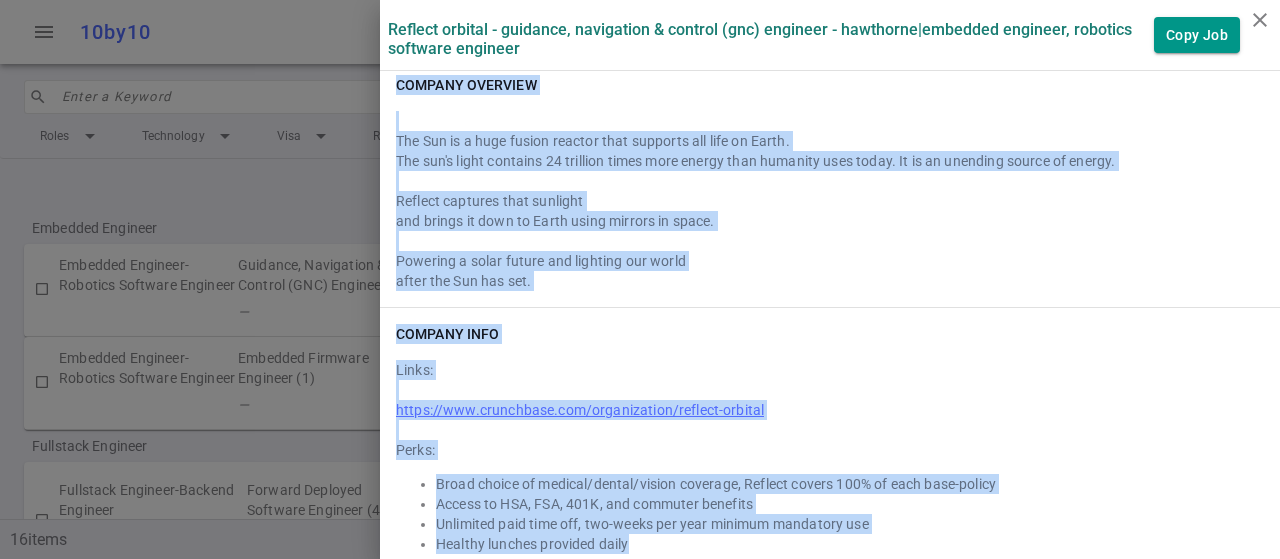 drag, startPoint x: 378, startPoint y: 129, endPoint x: 917, endPoint y: 554, distance: 686.40076 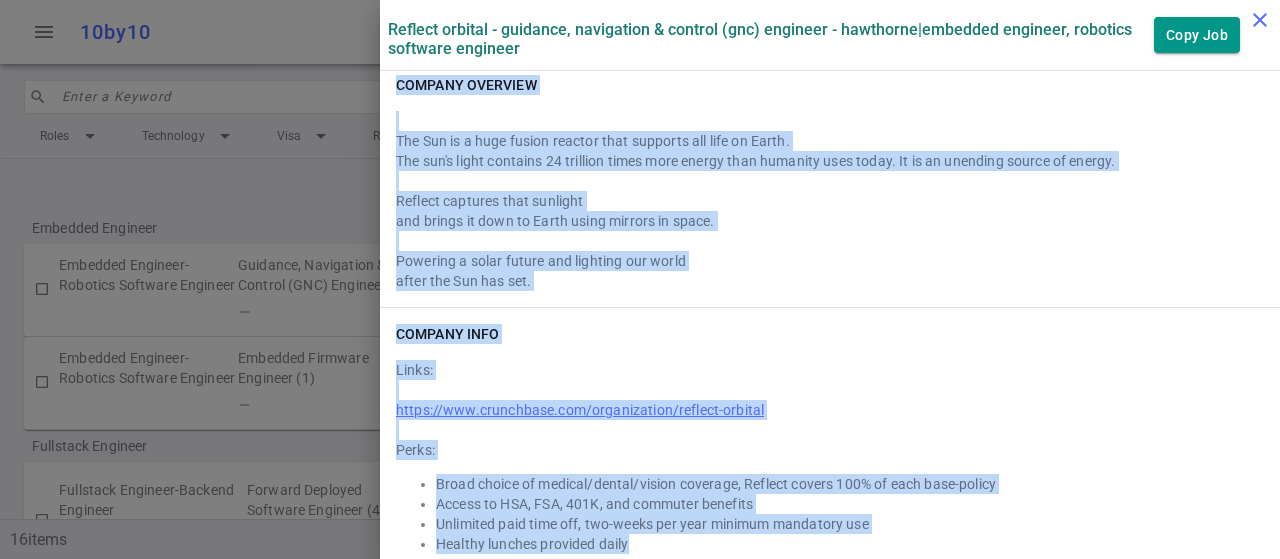 click on "close" at bounding box center [1260, 20] 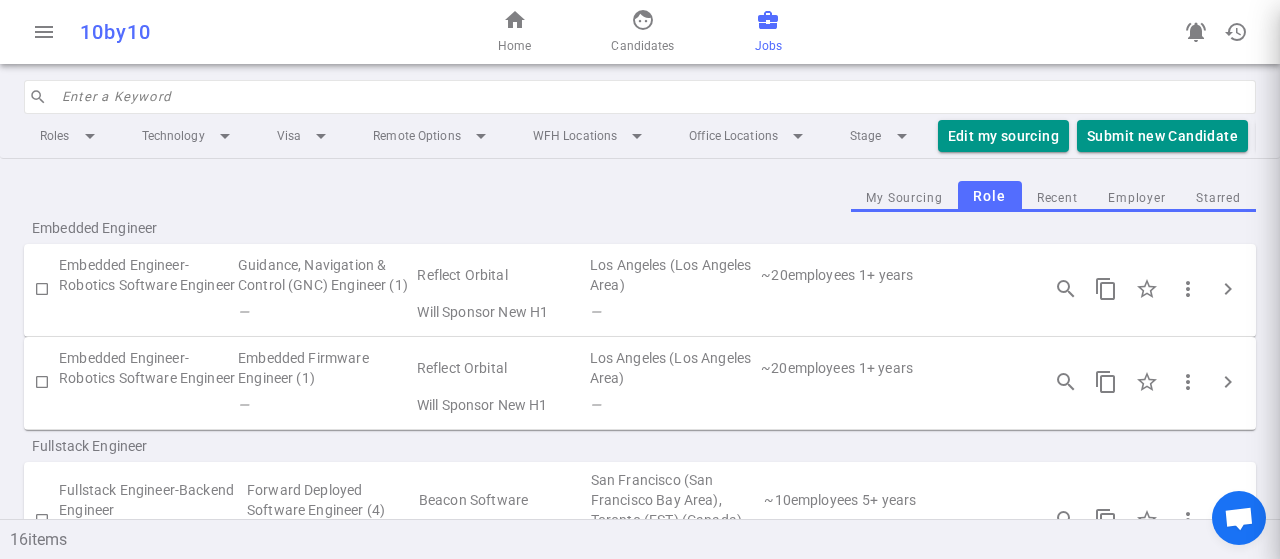 scroll, scrollTop: 0, scrollLeft: 0, axis: both 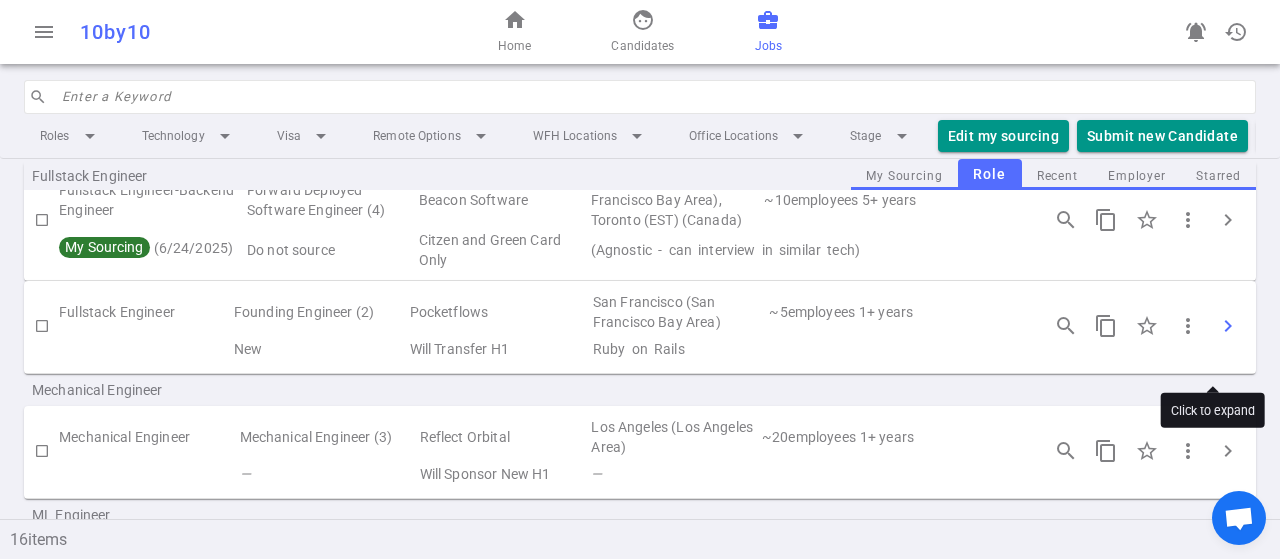 click on "chevron_right" at bounding box center [1228, 326] 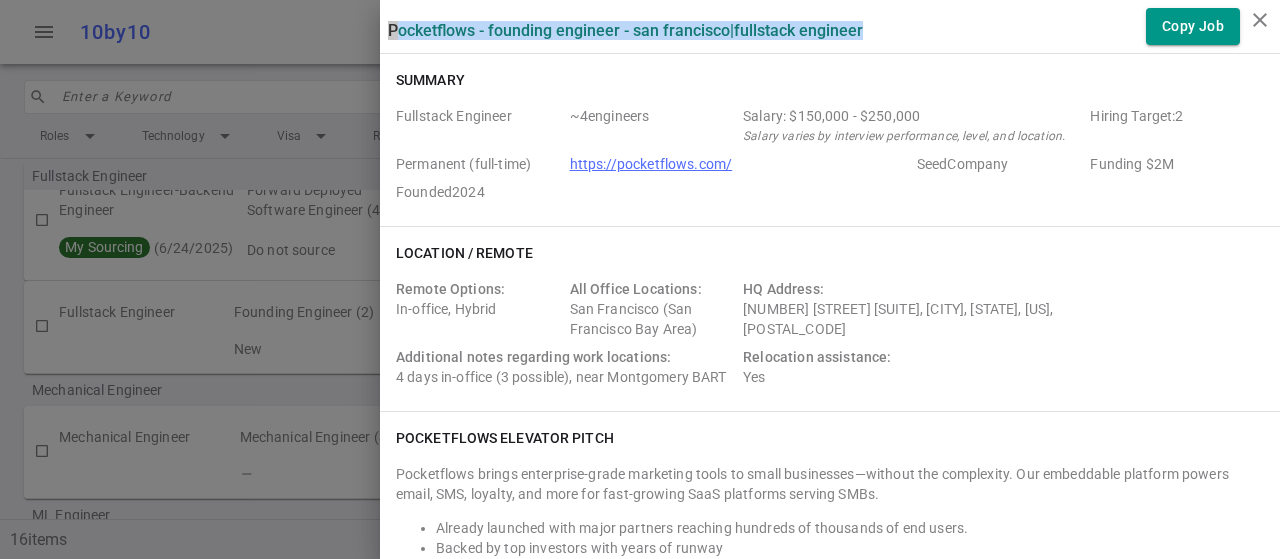 drag, startPoint x: 370, startPoint y: 23, endPoint x: 865, endPoint y: 31, distance: 495.06464 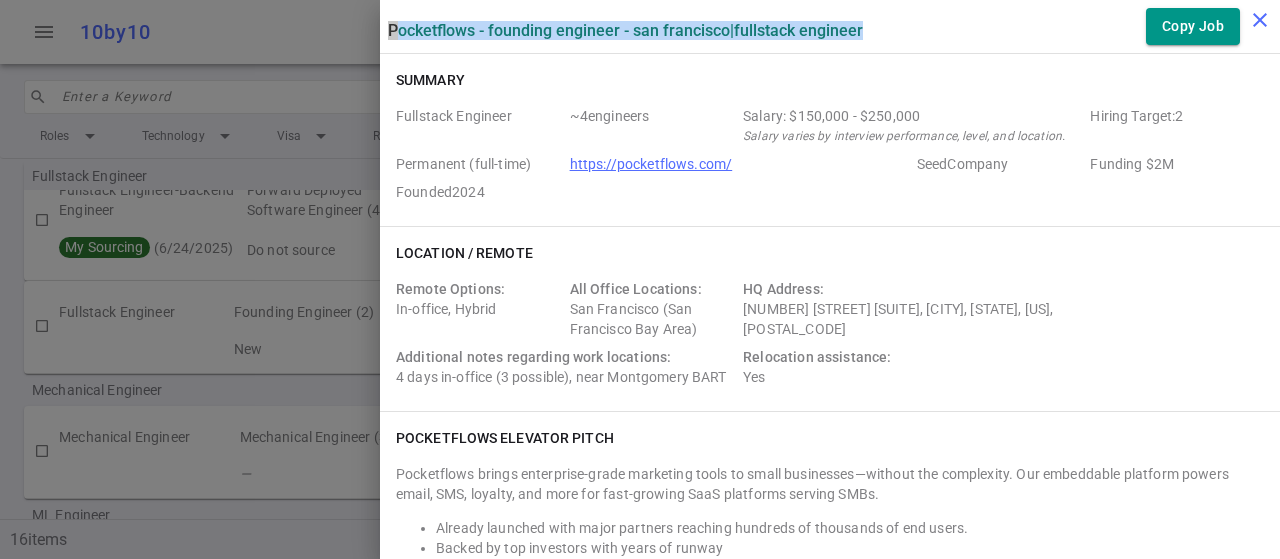 click on "close" at bounding box center [1260, 20] 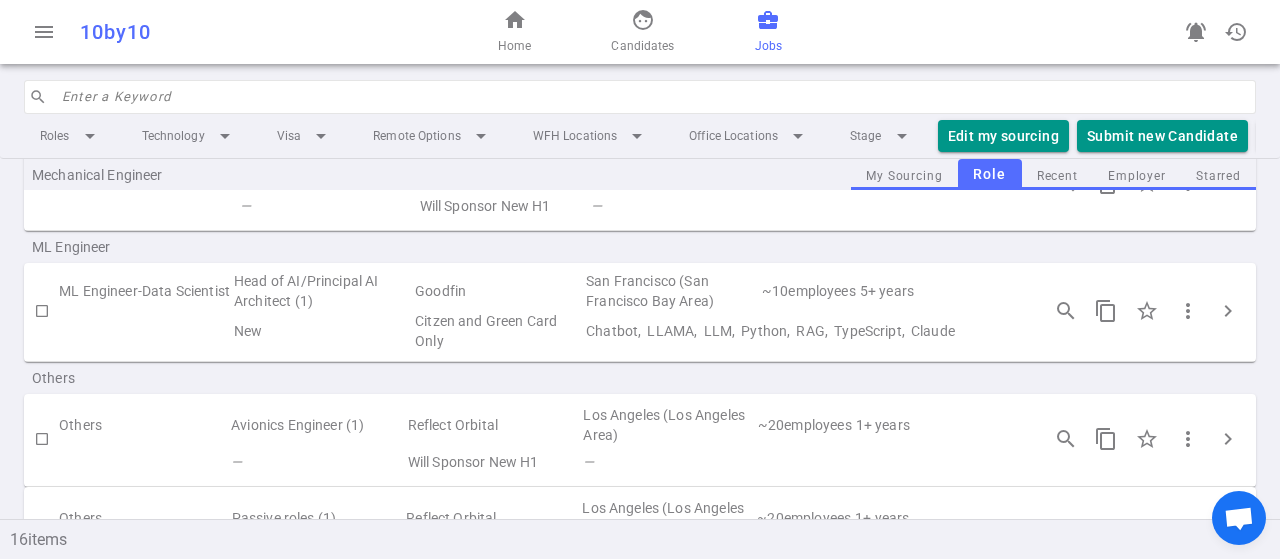 scroll, scrollTop: 600, scrollLeft: 0, axis: vertical 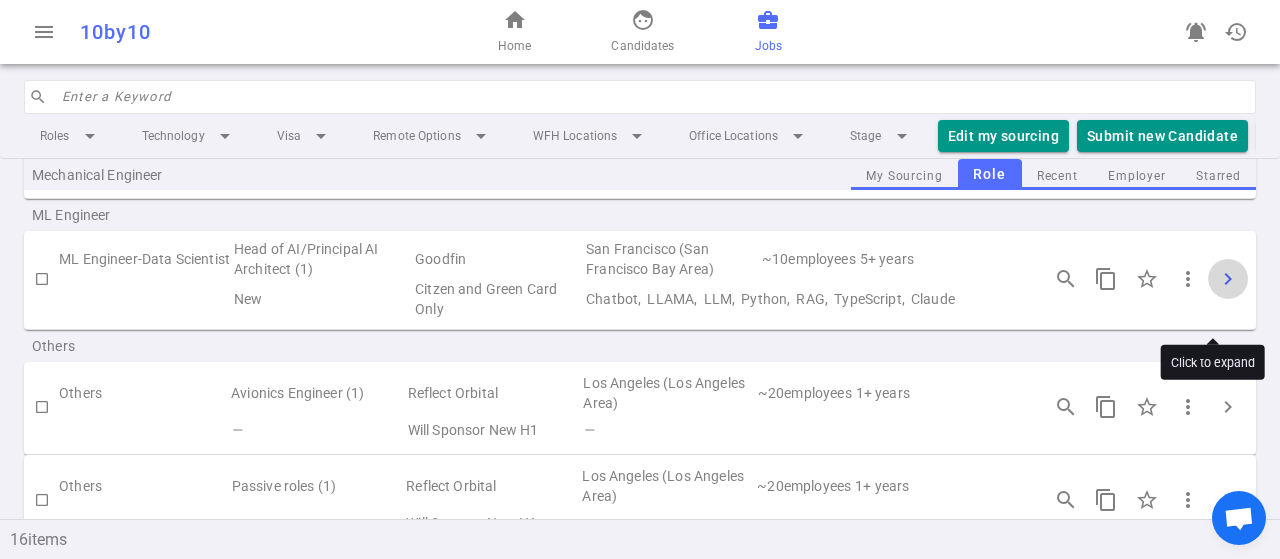 click on "chevron_right" at bounding box center (1228, 279) 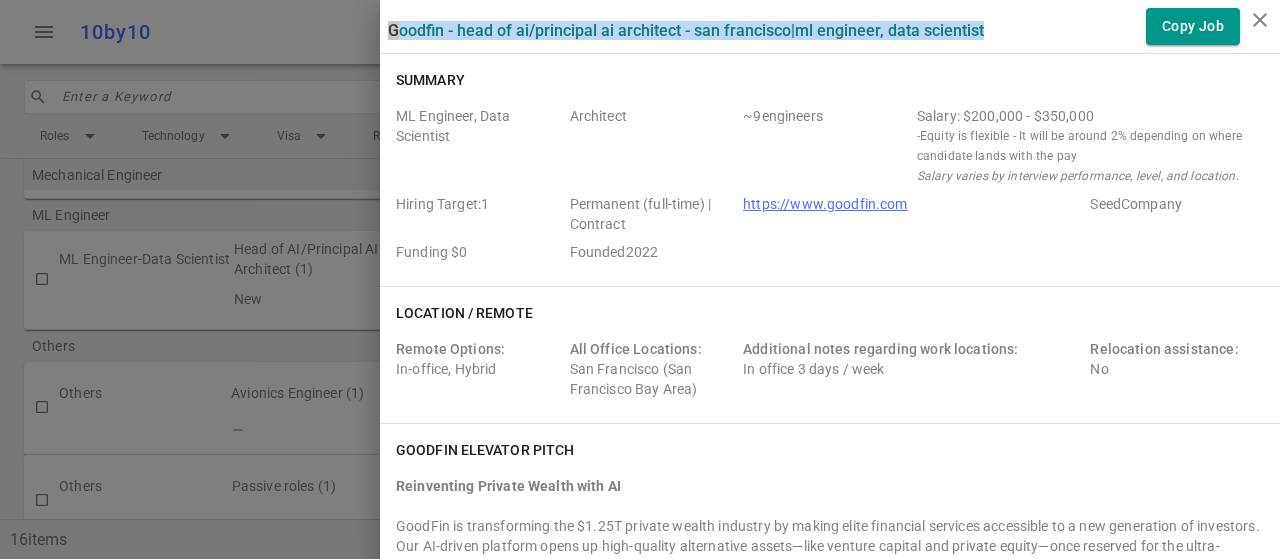 drag, startPoint x: 374, startPoint y: 31, endPoint x: 1006, endPoint y: 31, distance: 632 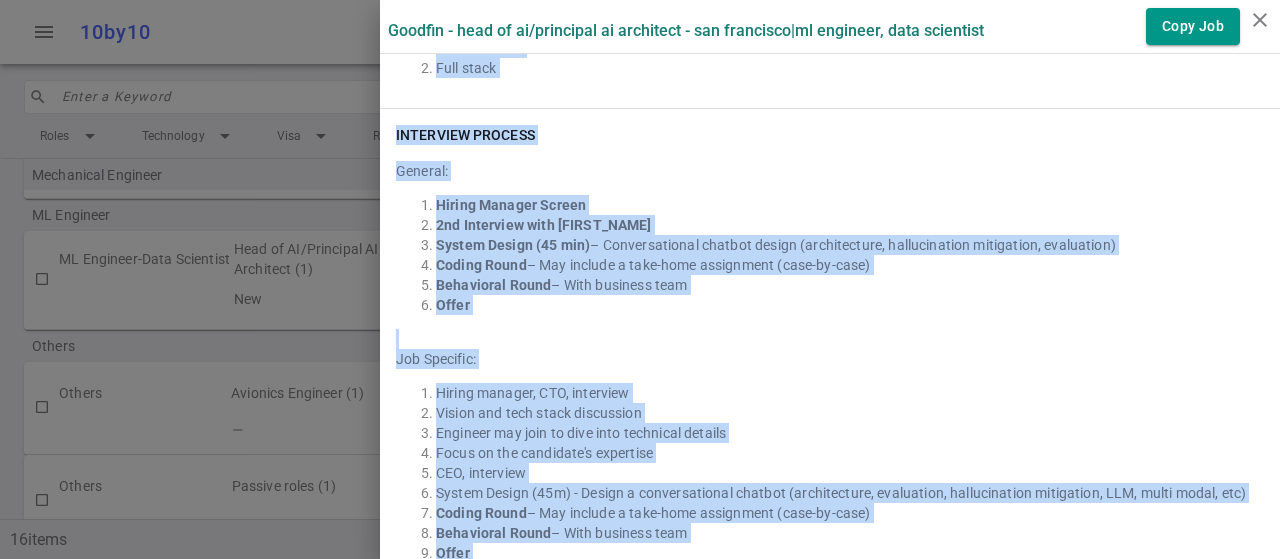 scroll, scrollTop: 2924, scrollLeft: 0, axis: vertical 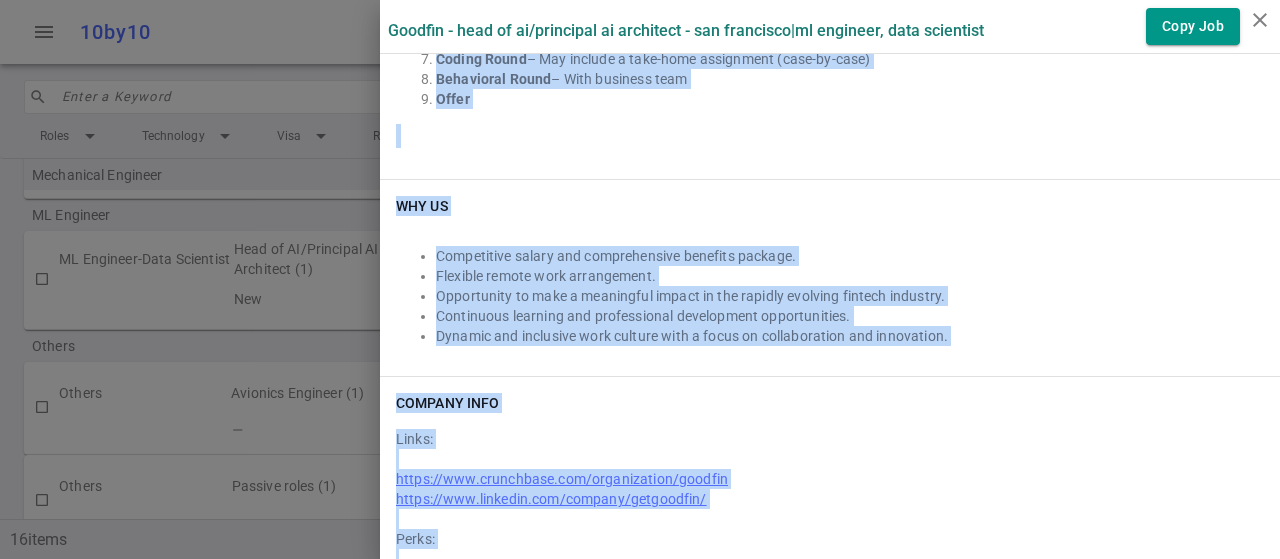 drag, startPoint x: 379, startPoint y: 112, endPoint x: 960, endPoint y: 556, distance: 731.2298 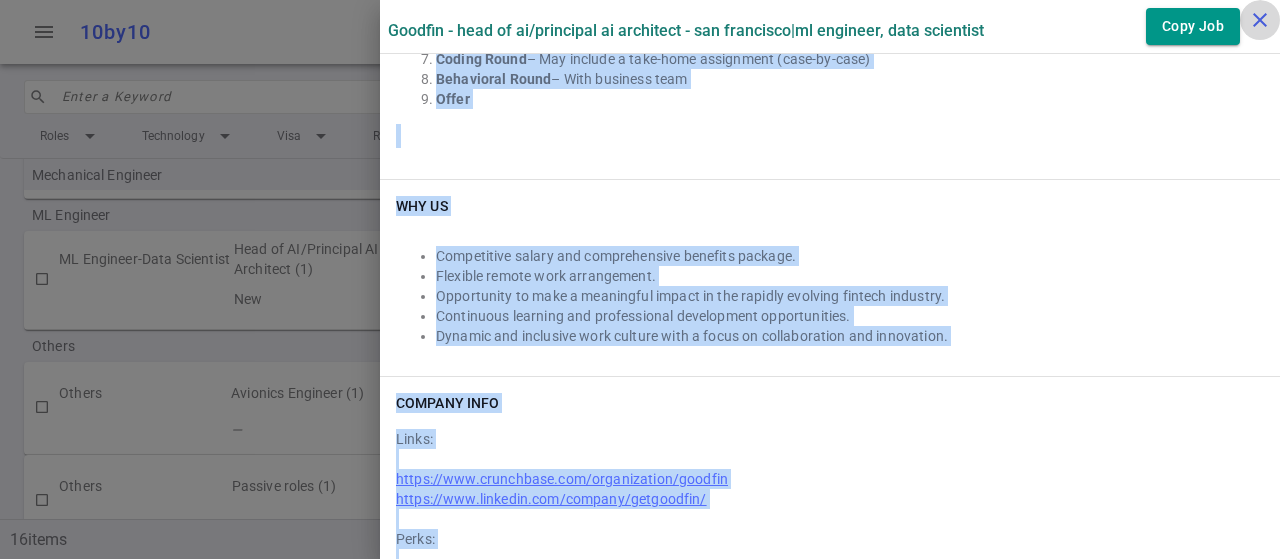 click on "close" at bounding box center (1260, 20) 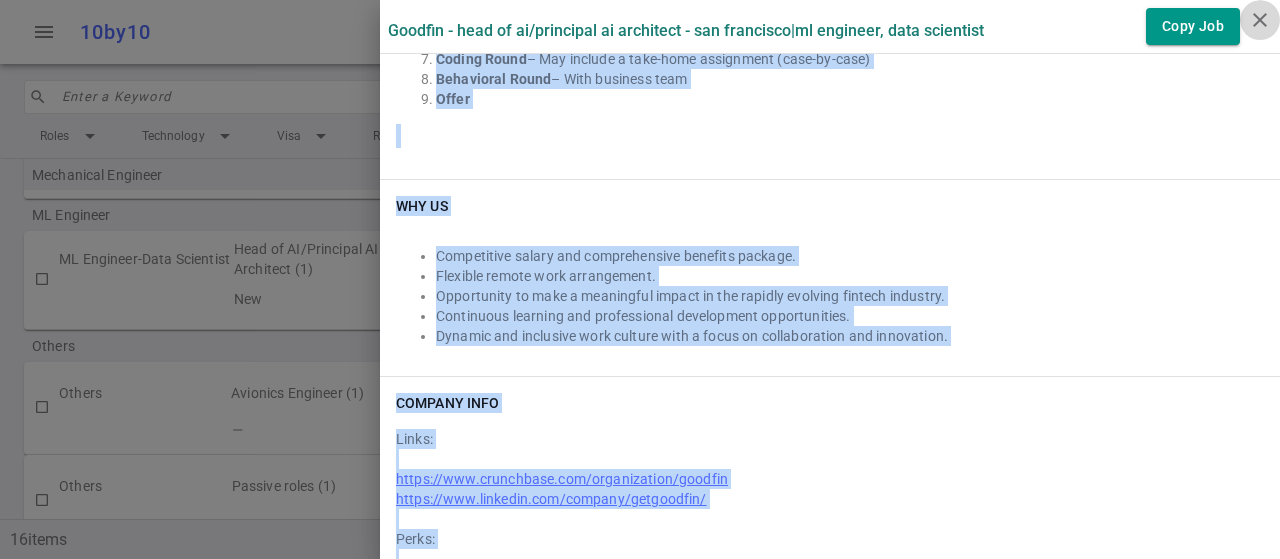 scroll, scrollTop: 0, scrollLeft: 0, axis: both 